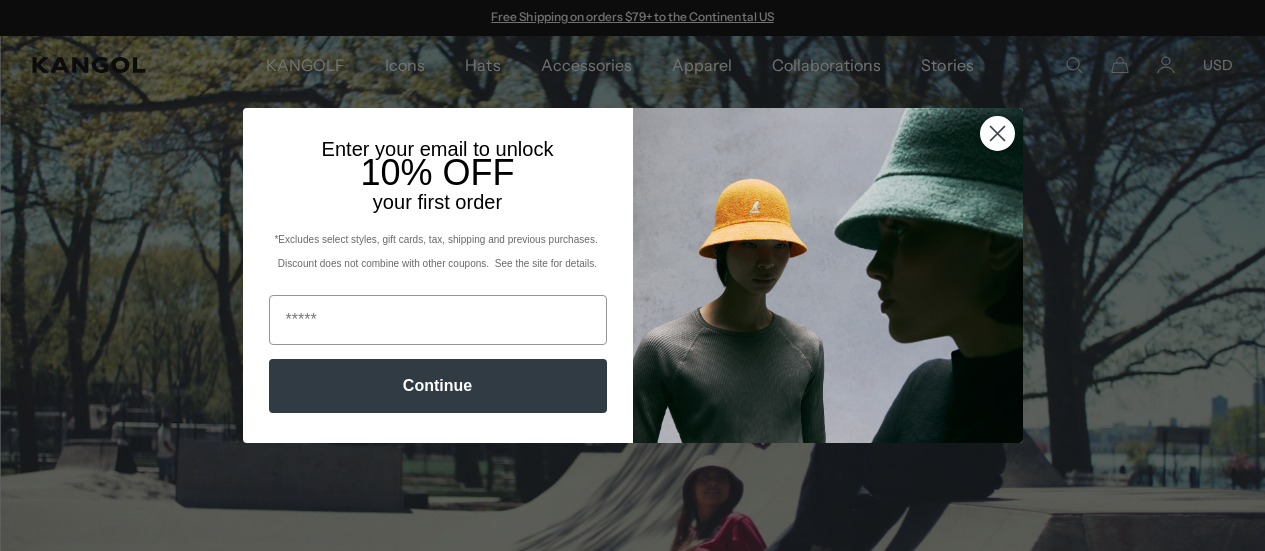scroll, scrollTop: 0, scrollLeft: 0, axis: both 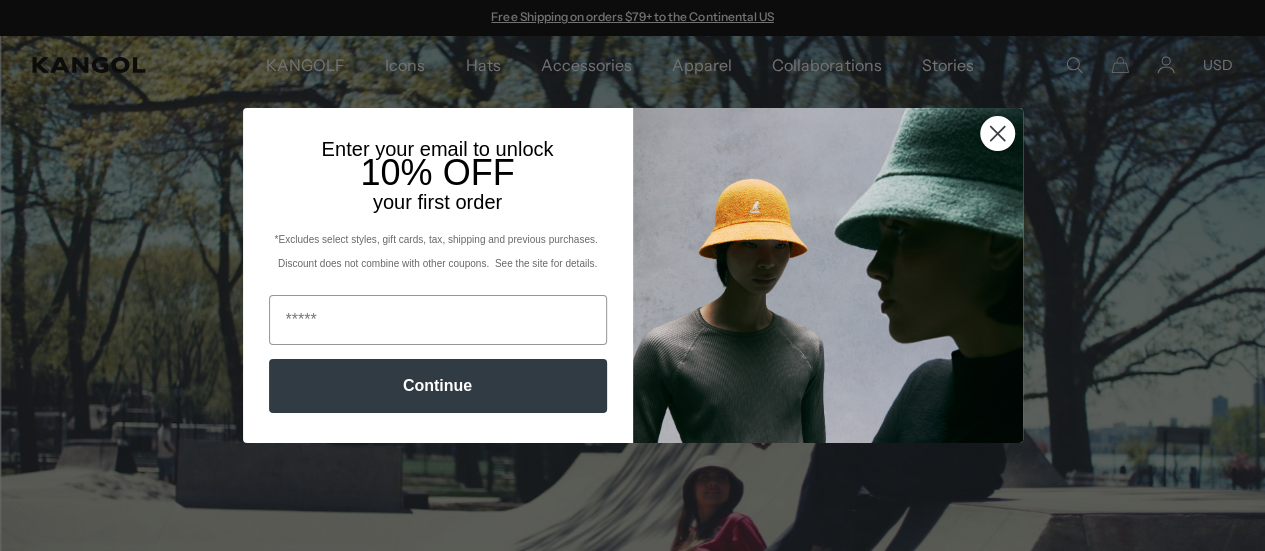 click 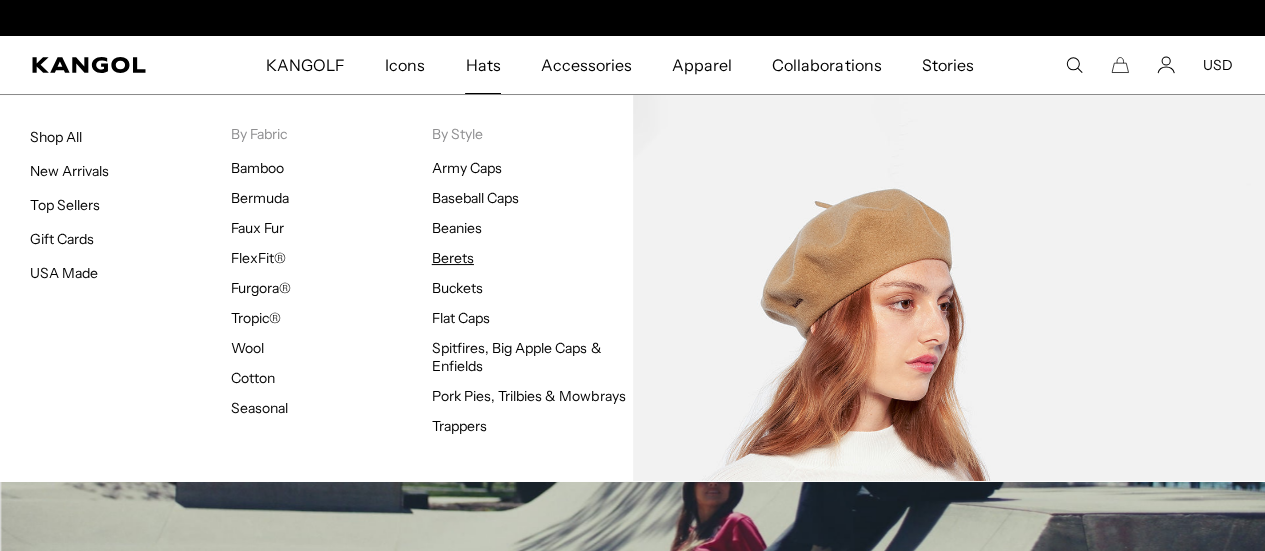 scroll, scrollTop: 0, scrollLeft: 412, axis: horizontal 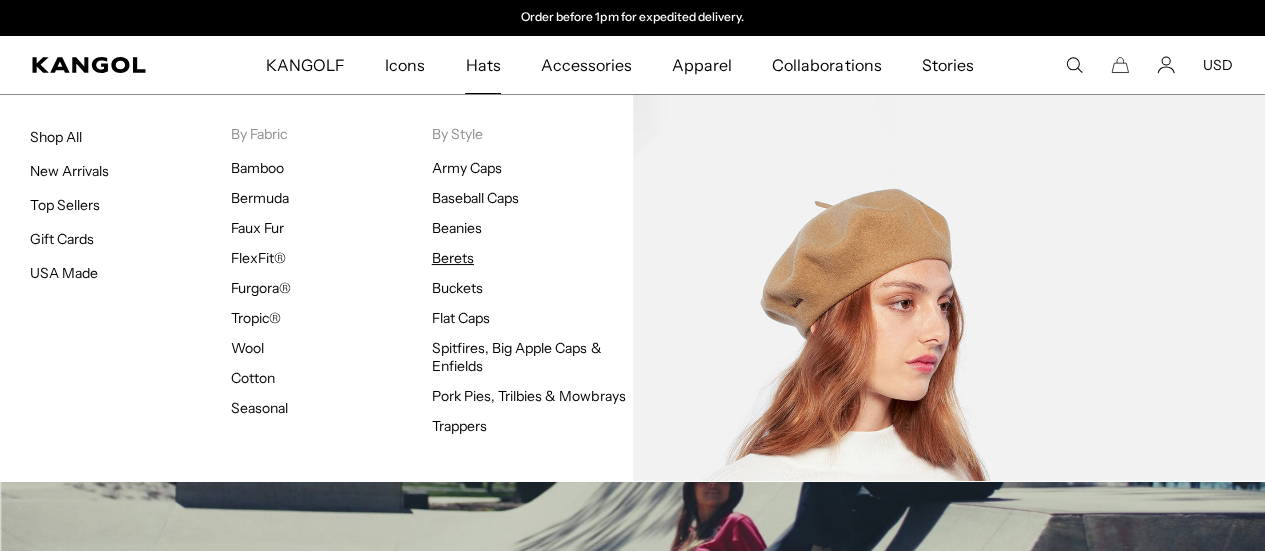 click on "Berets" at bounding box center [453, 258] 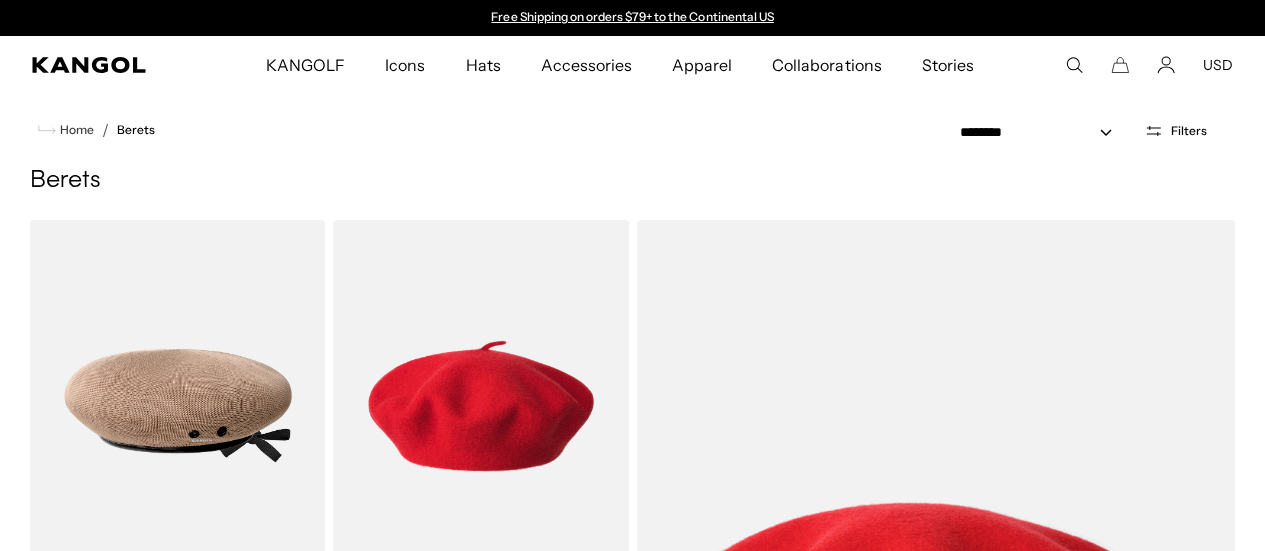 scroll, scrollTop: 0, scrollLeft: 0, axis: both 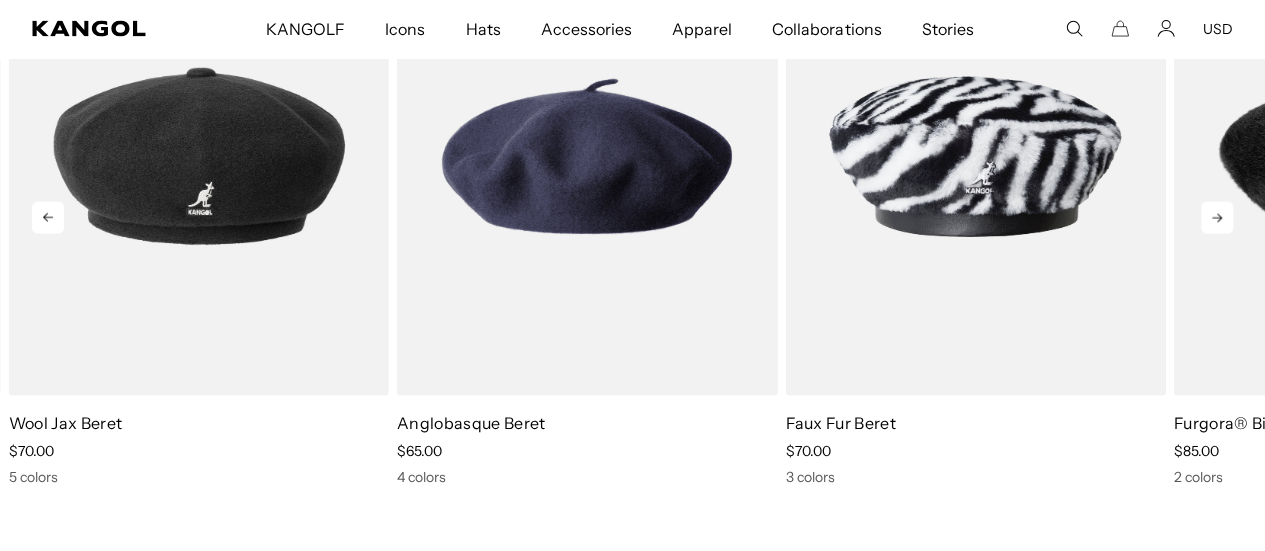 click 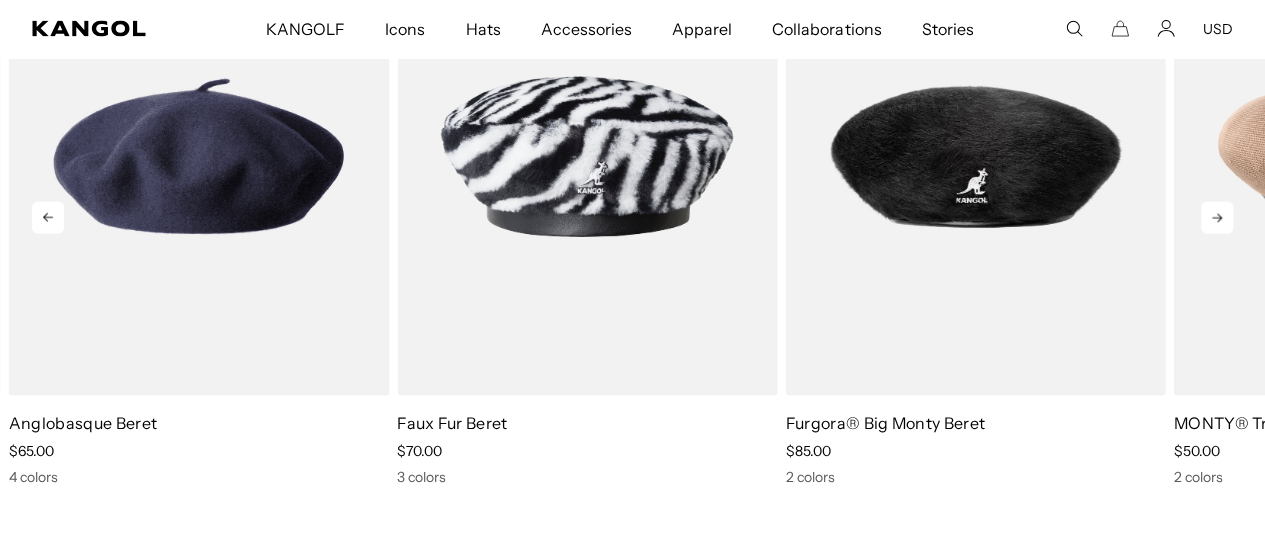 scroll, scrollTop: 0, scrollLeft: 0, axis: both 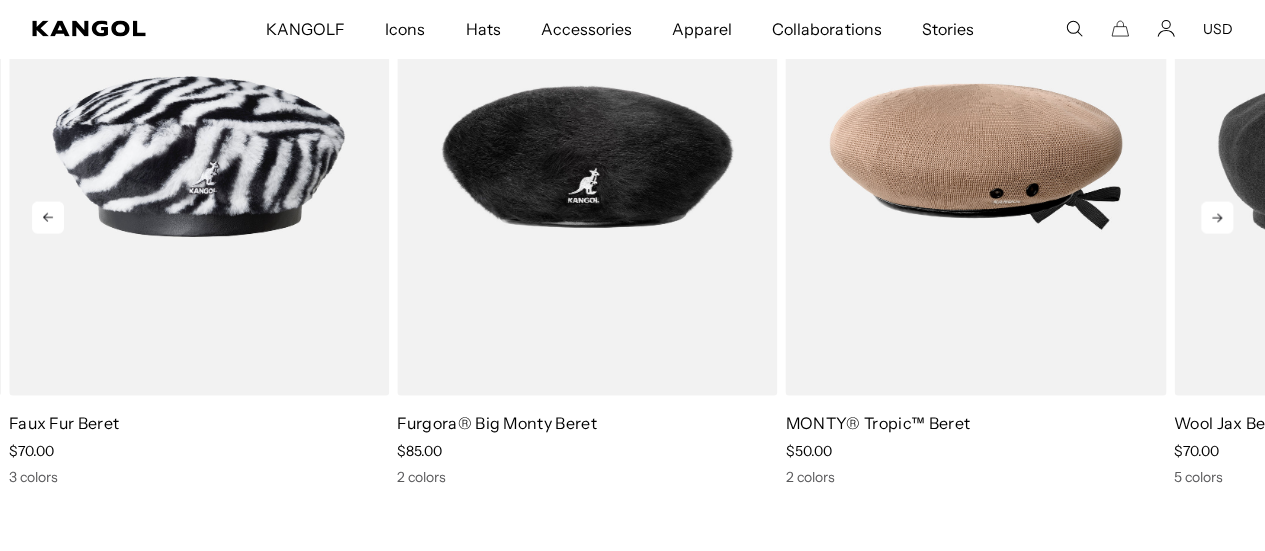 click 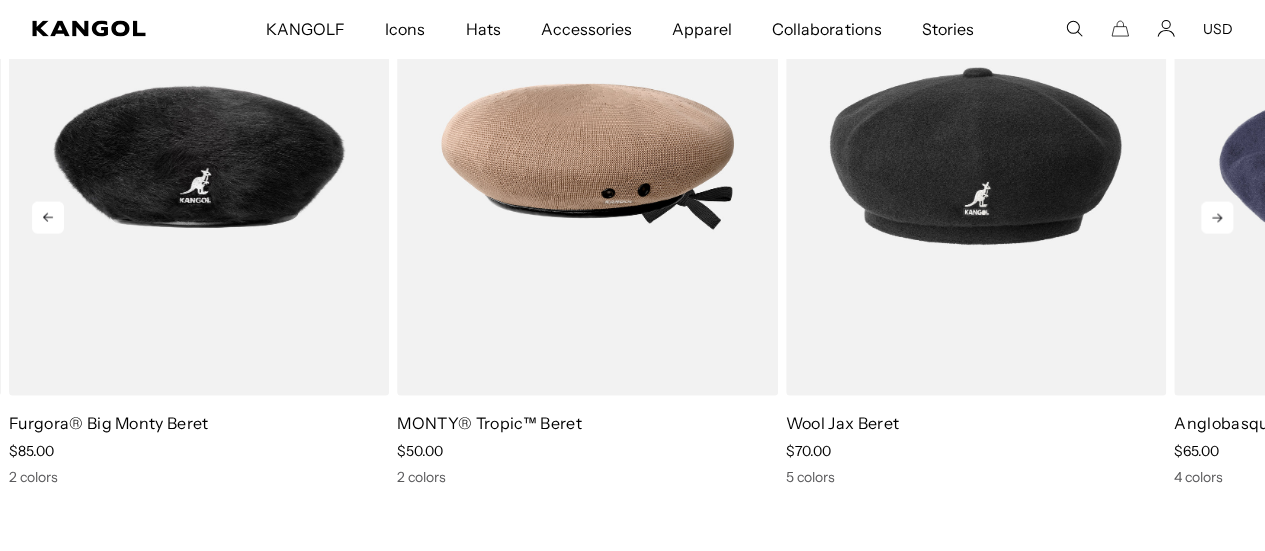 scroll, scrollTop: 0, scrollLeft: 412, axis: horizontal 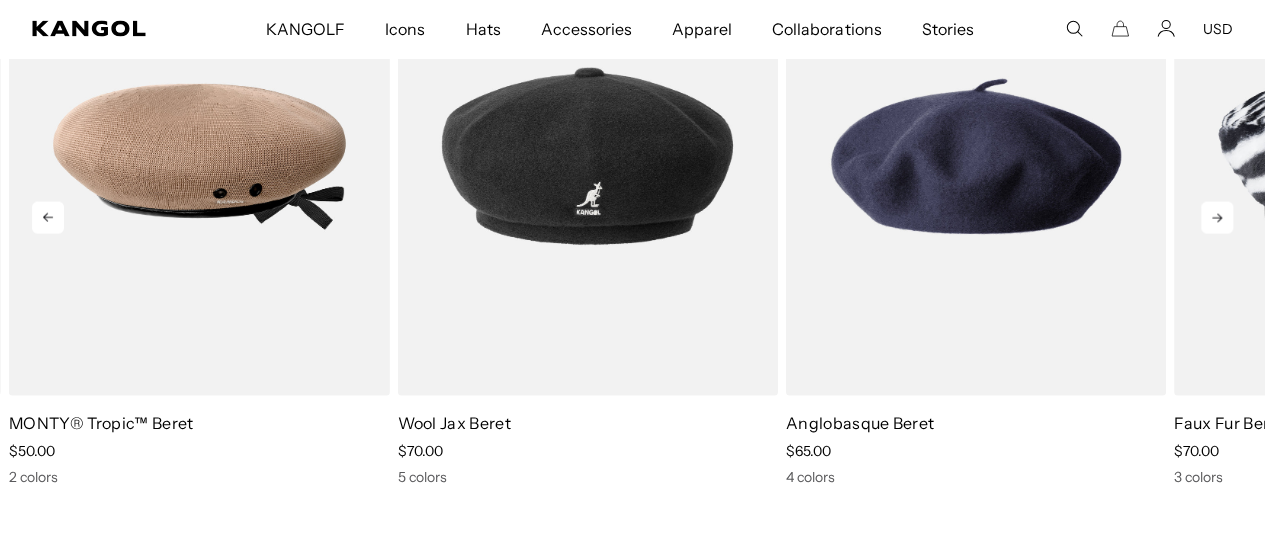 click 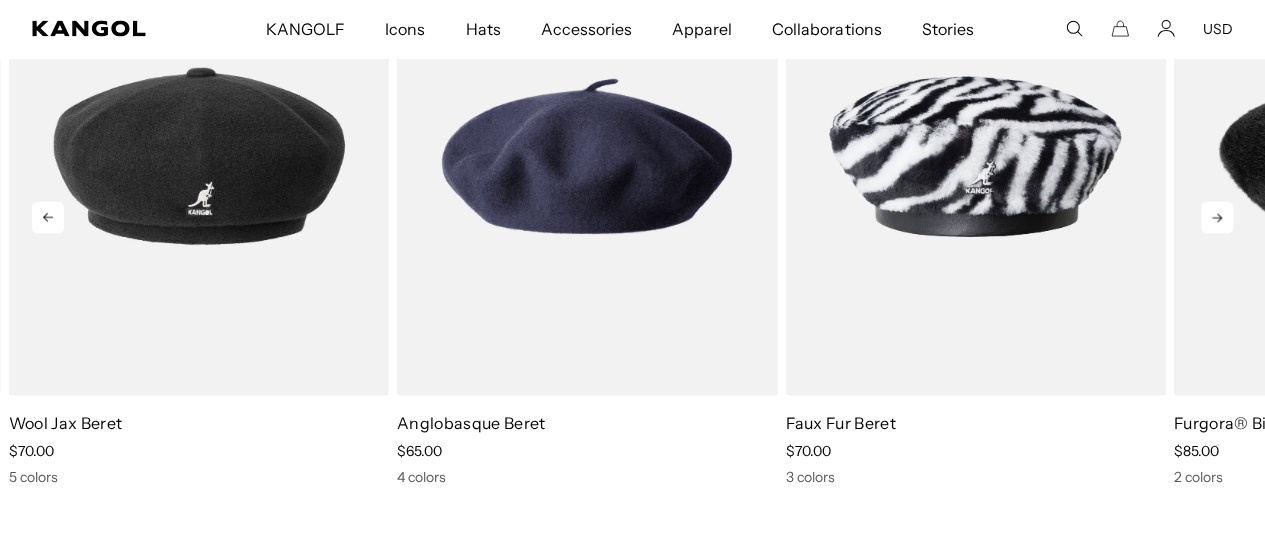 click 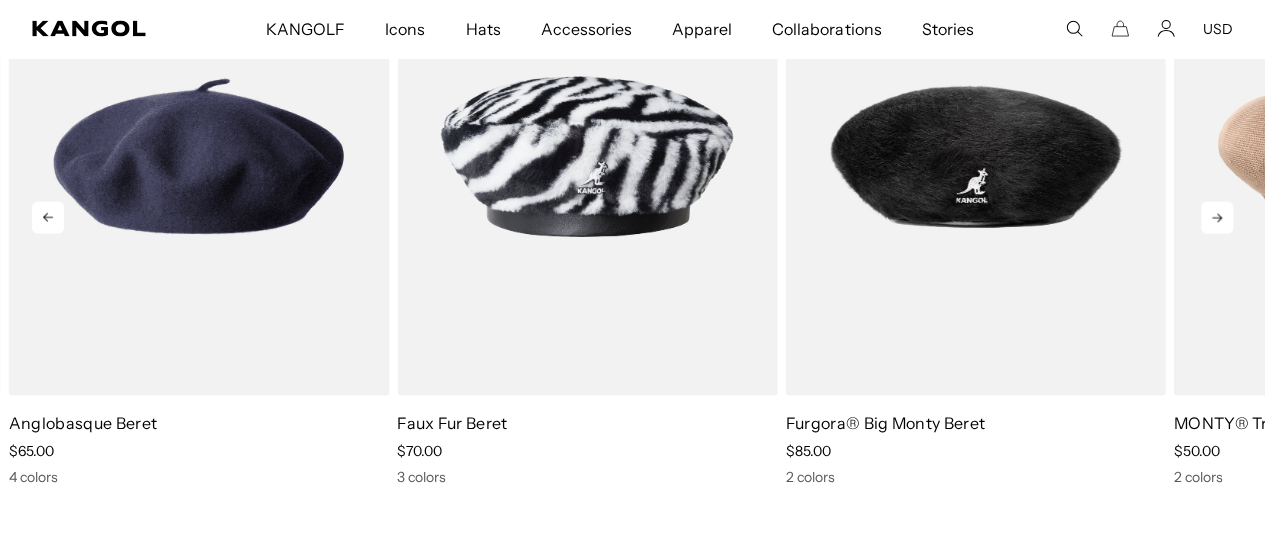 scroll, scrollTop: 0, scrollLeft: 412, axis: horizontal 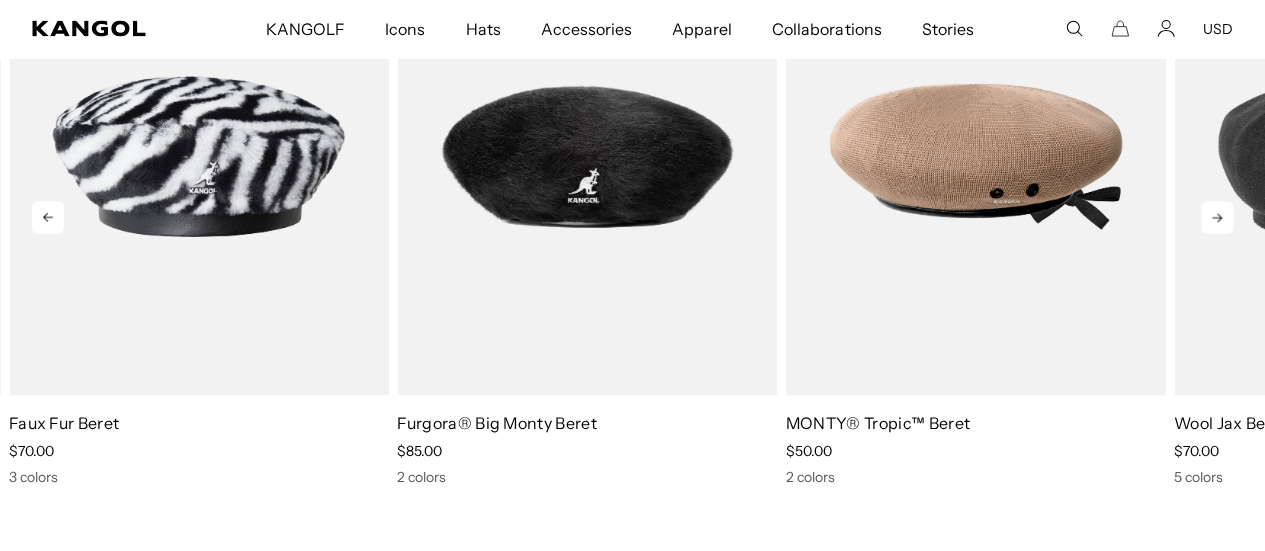 click 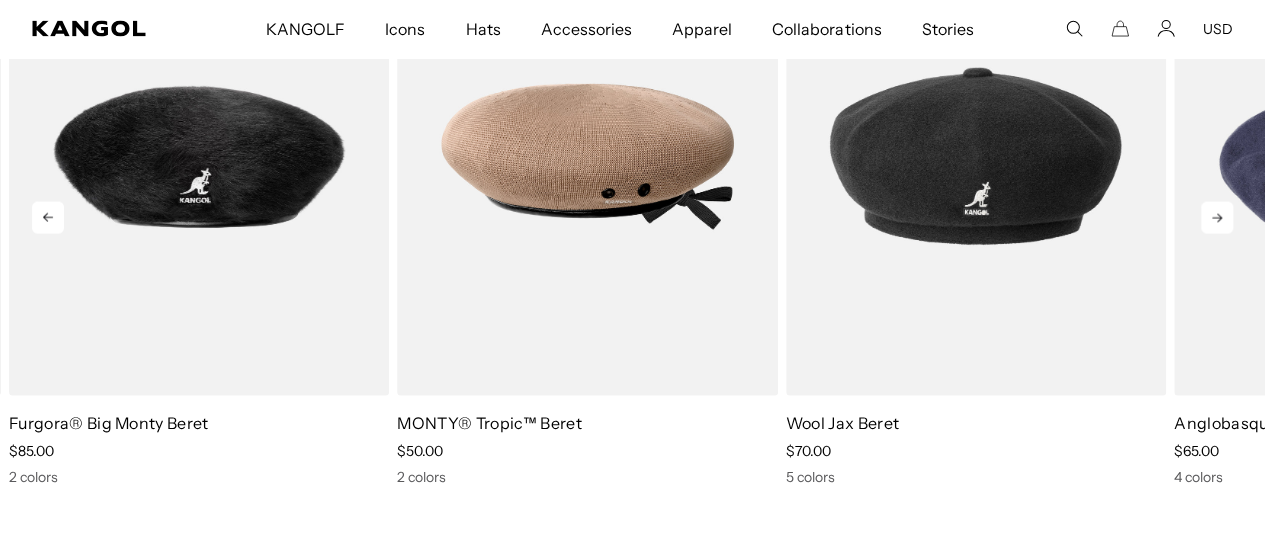 scroll, scrollTop: 0, scrollLeft: 412, axis: horizontal 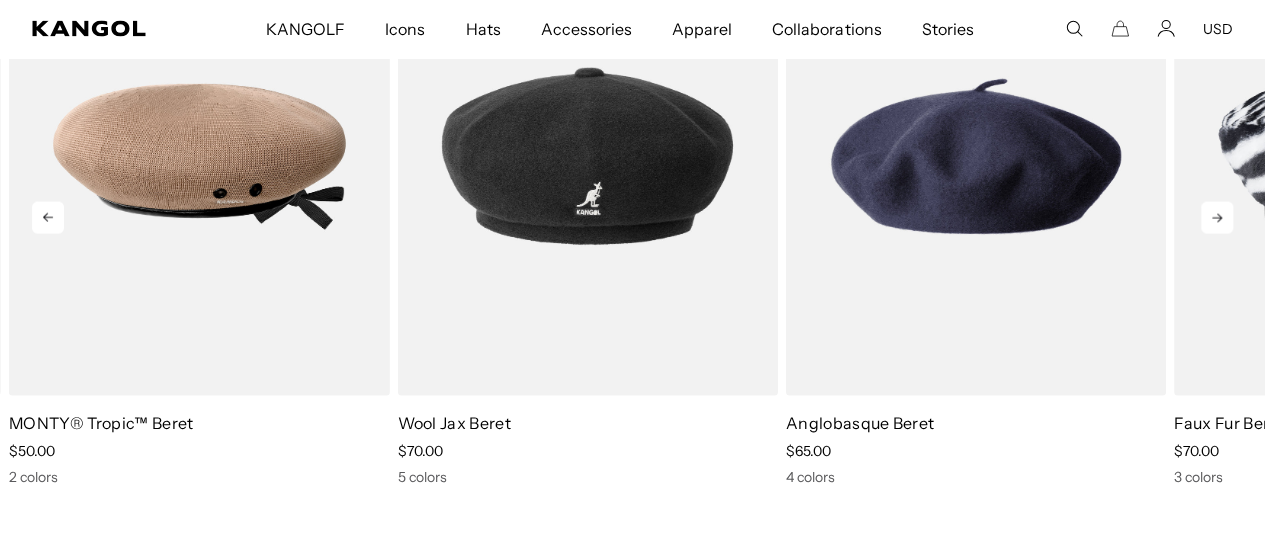click 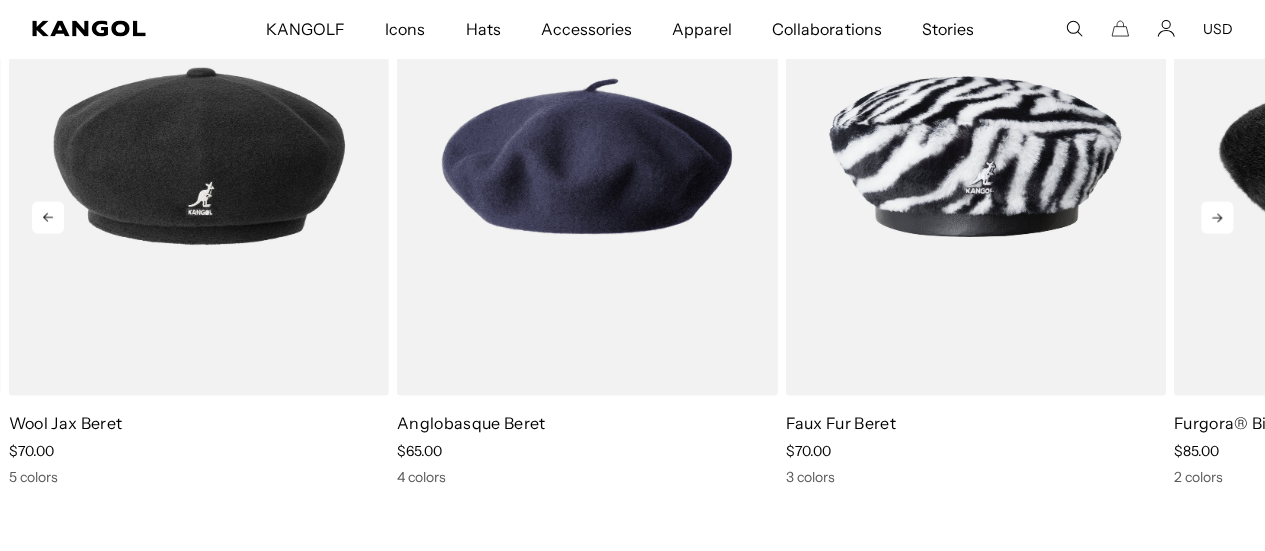 scroll, scrollTop: 0, scrollLeft: 0, axis: both 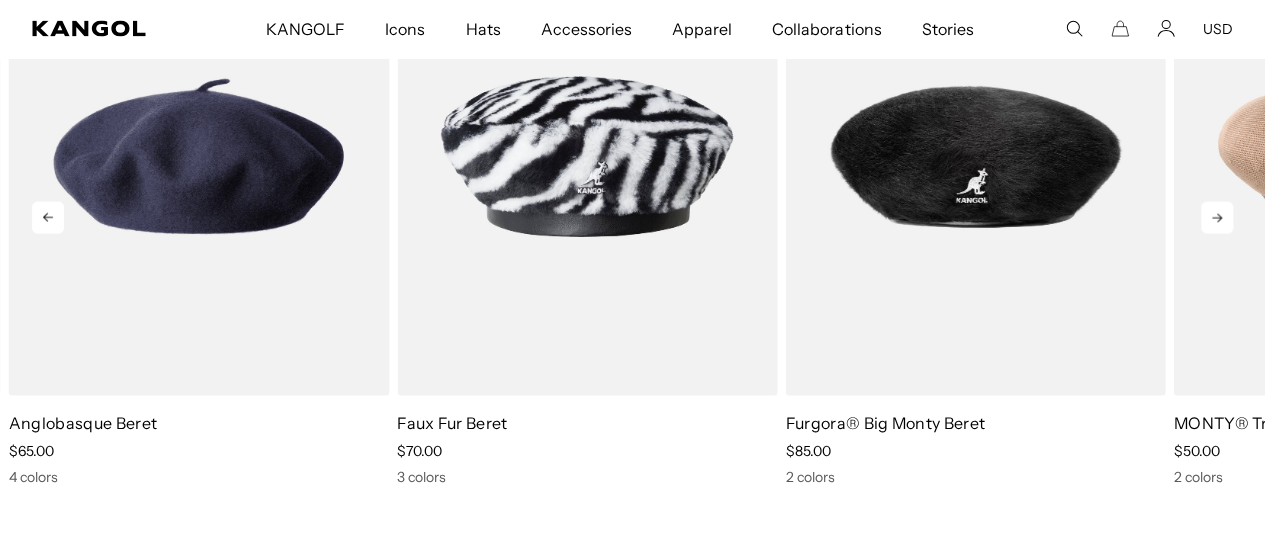 click 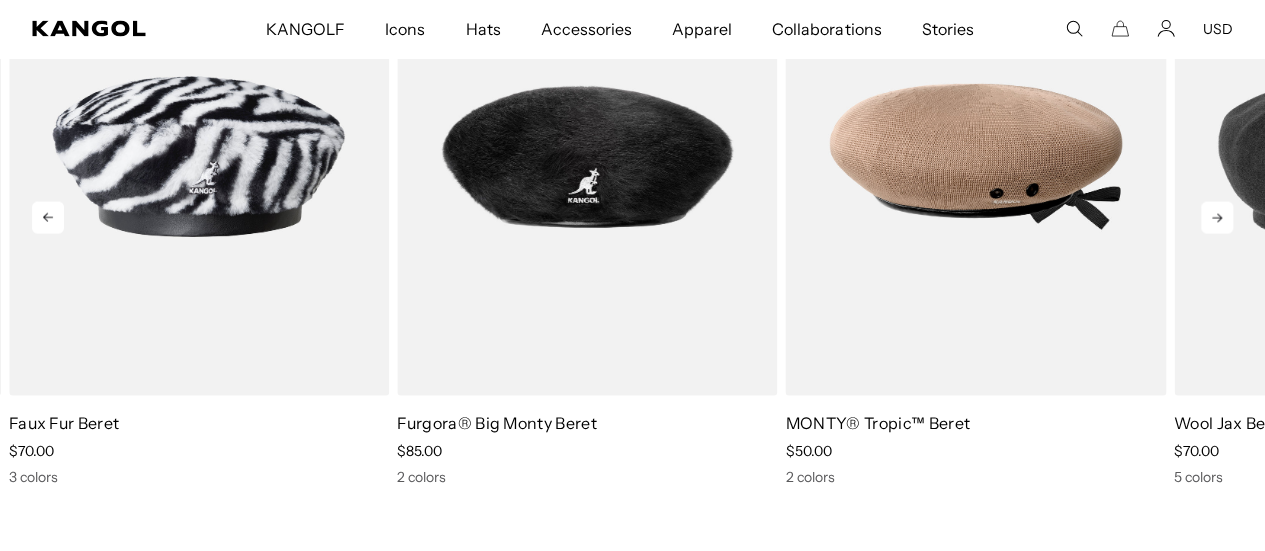 scroll, scrollTop: 0, scrollLeft: 412, axis: horizontal 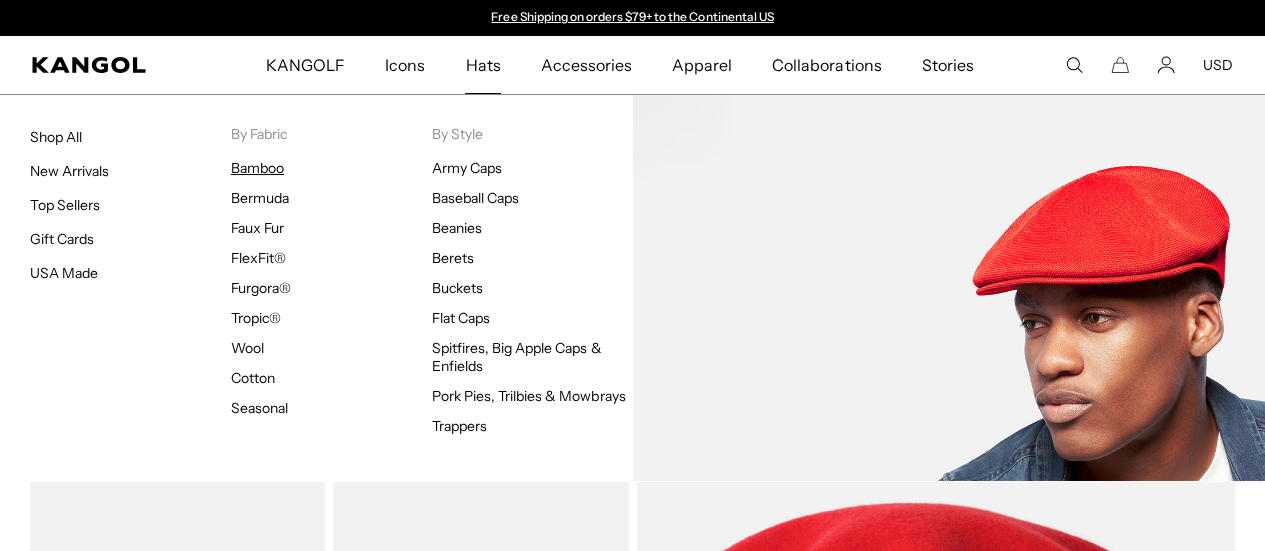 click on "Bamboo" at bounding box center (257, 168) 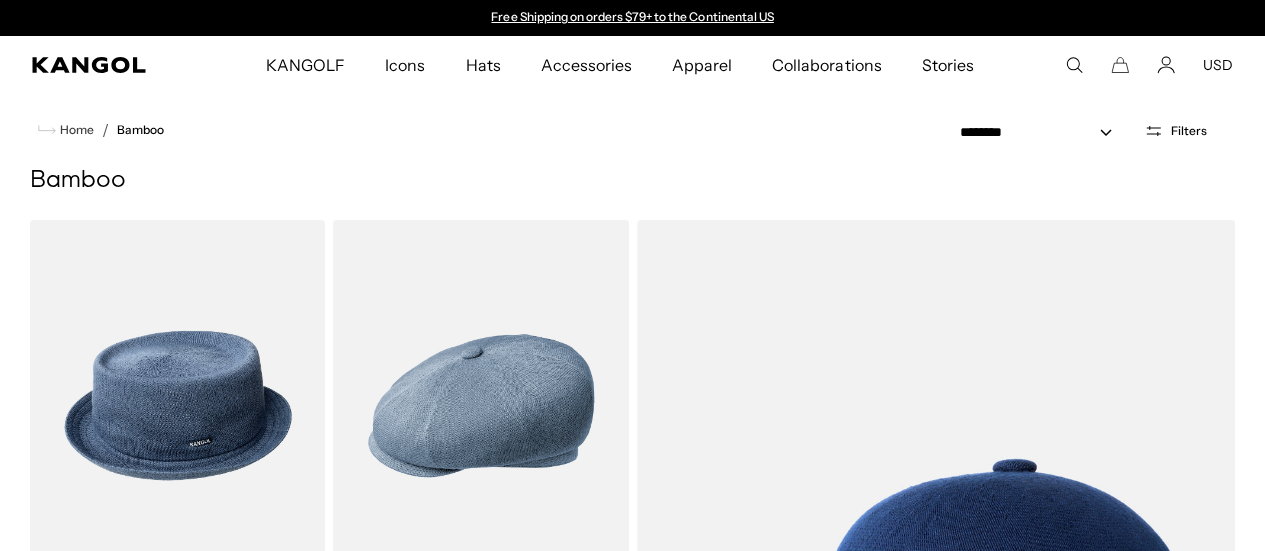 scroll, scrollTop: 0, scrollLeft: 0, axis: both 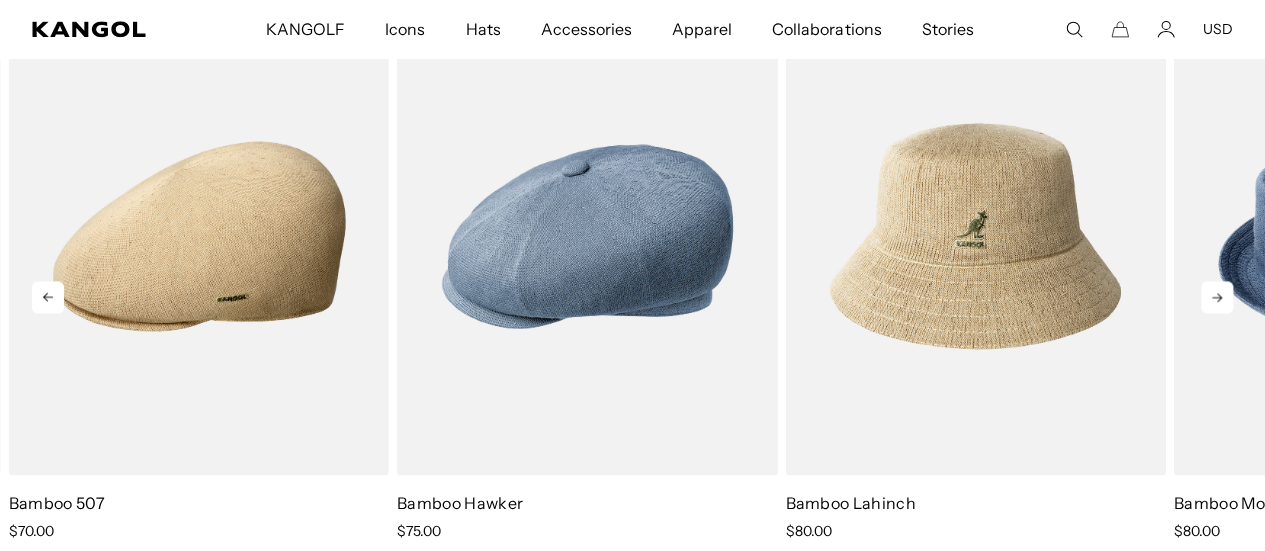click 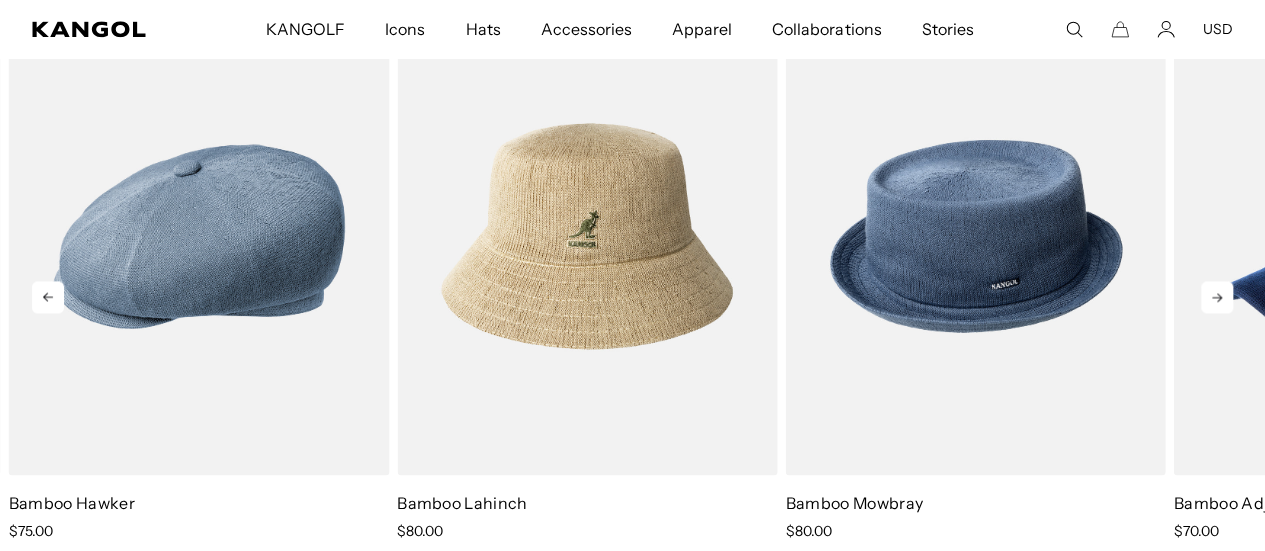 click 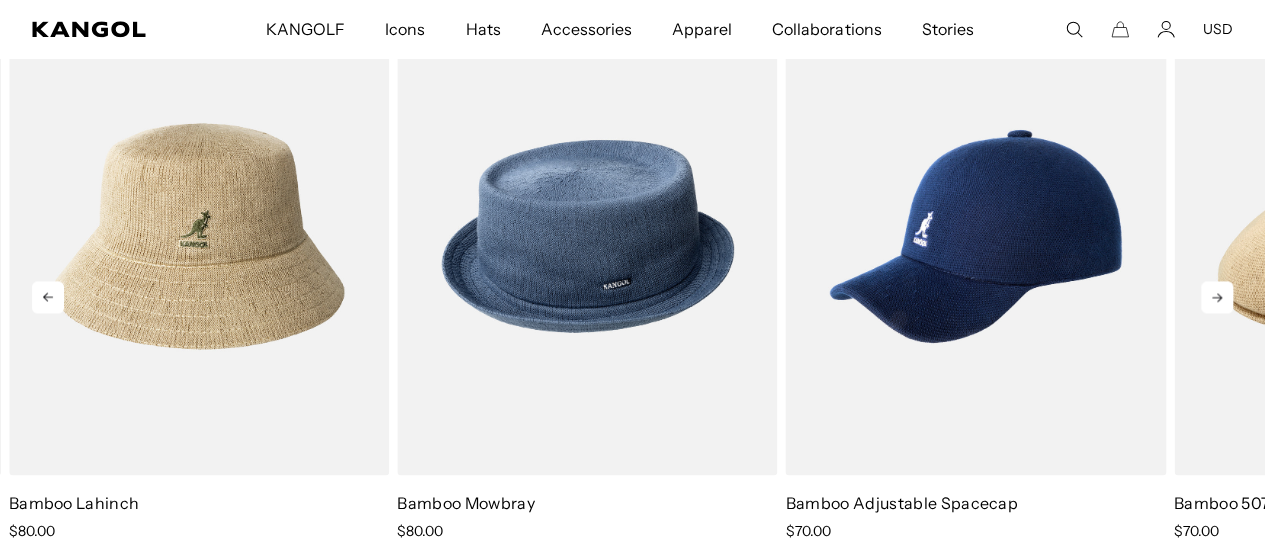 scroll, scrollTop: 0, scrollLeft: 0, axis: both 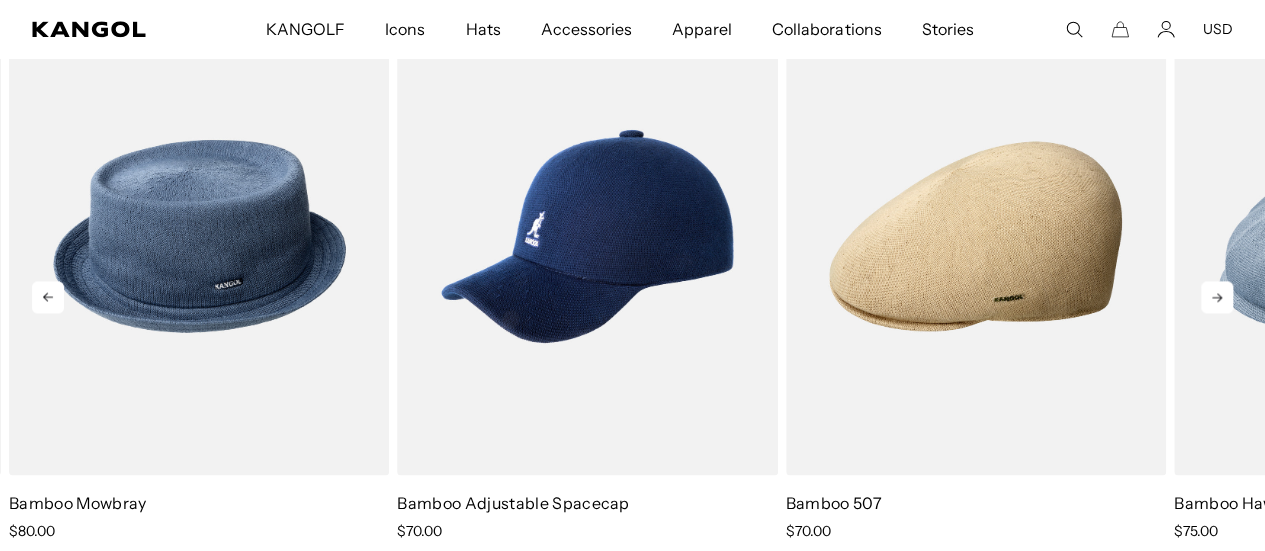 click 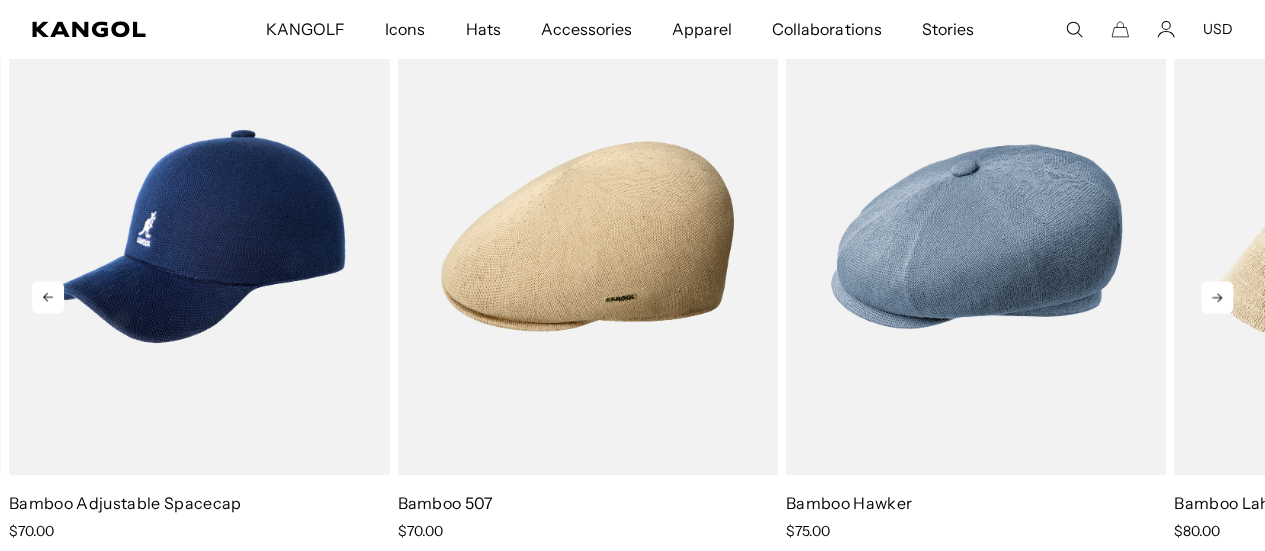 scroll, scrollTop: 0, scrollLeft: 412, axis: horizontal 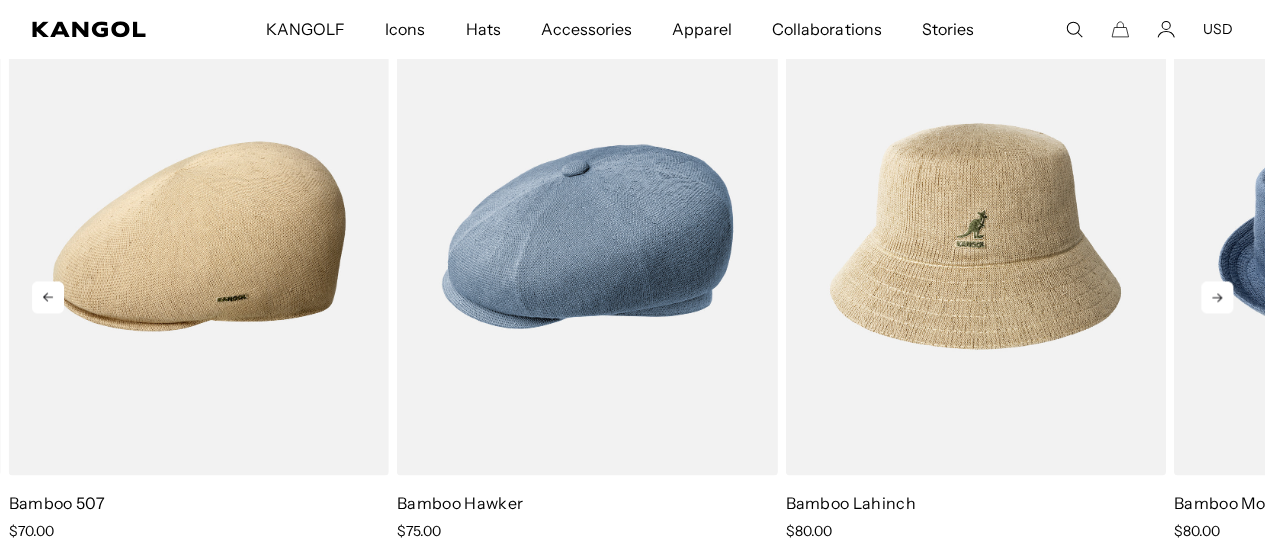 click 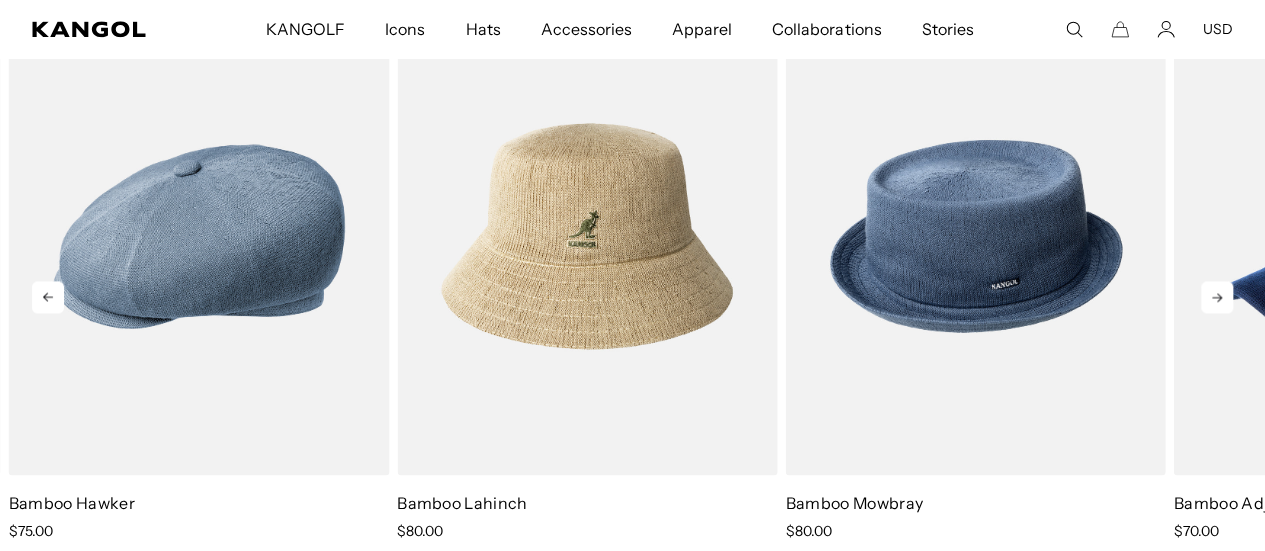 click 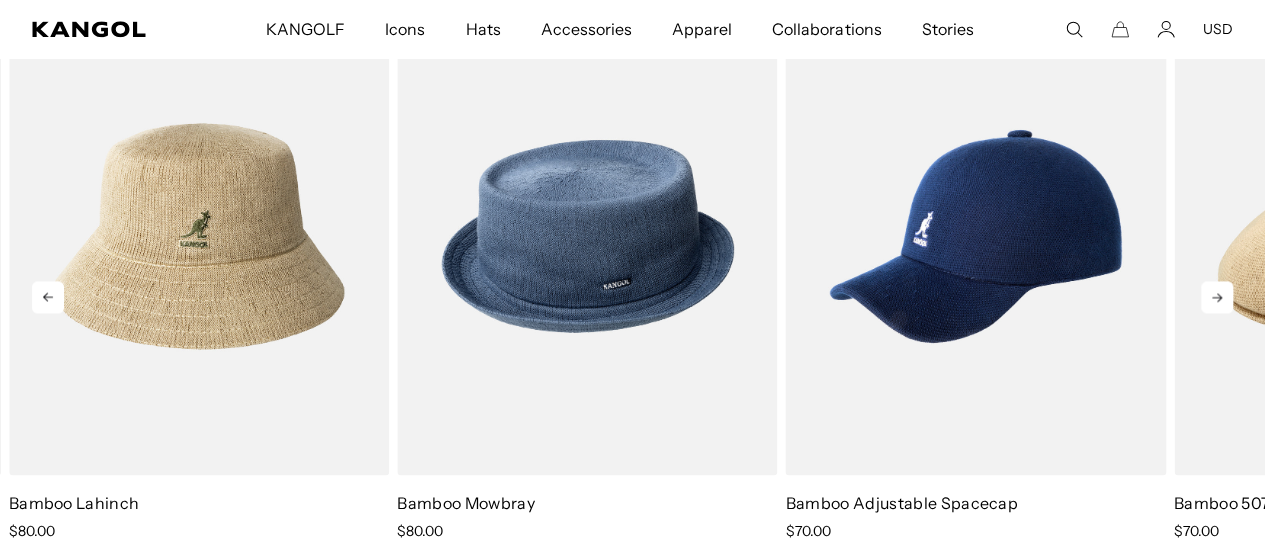 scroll, scrollTop: 0, scrollLeft: 412, axis: horizontal 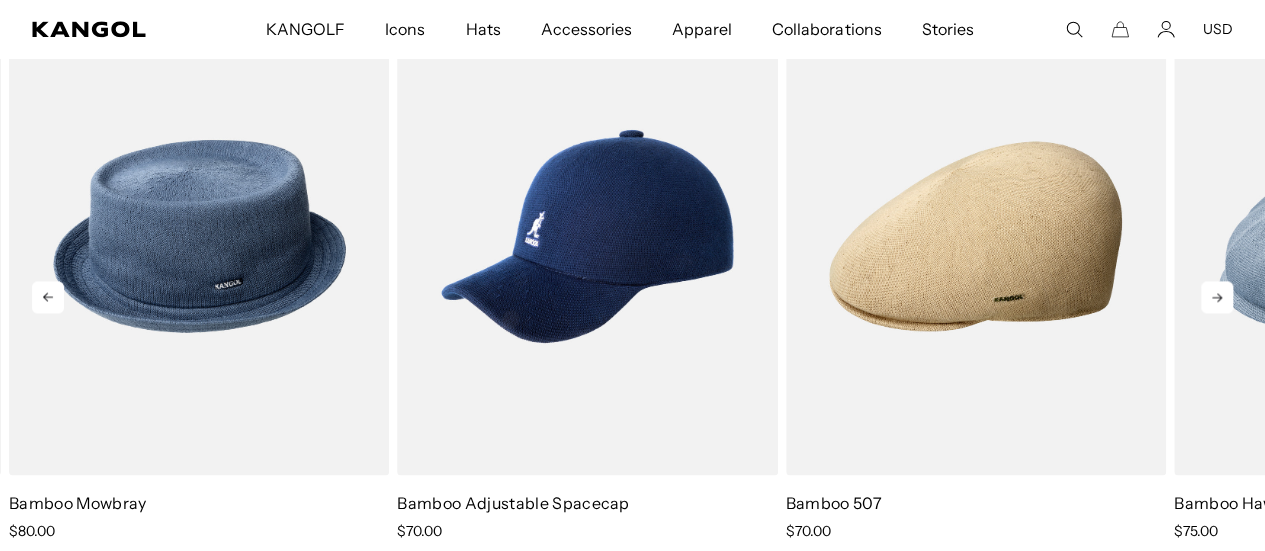 click 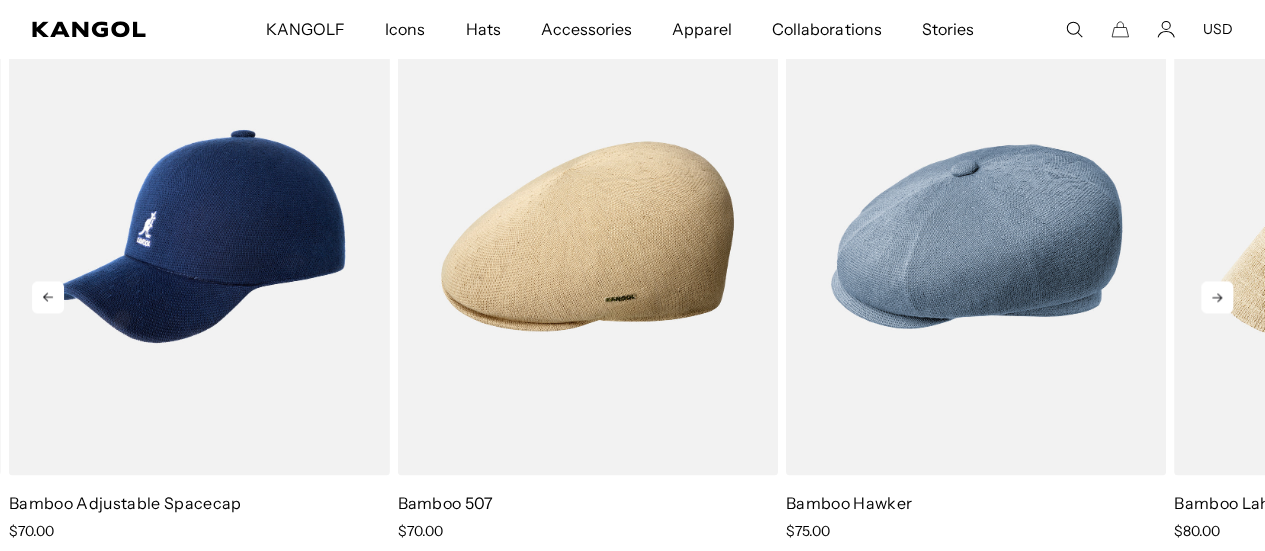 scroll, scrollTop: 0, scrollLeft: 0, axis: both 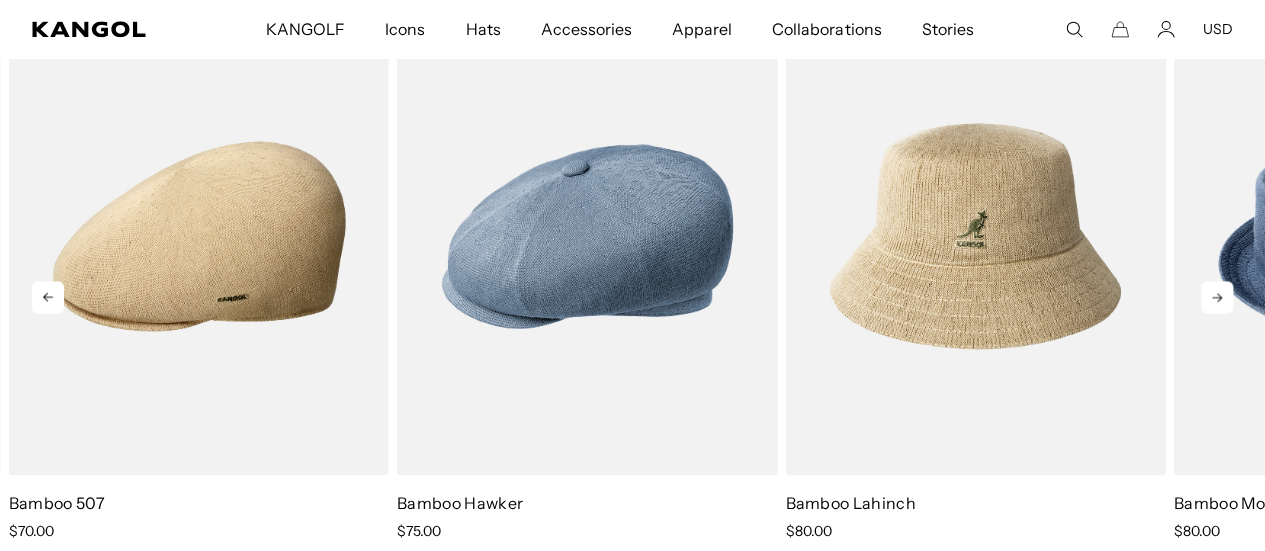 click 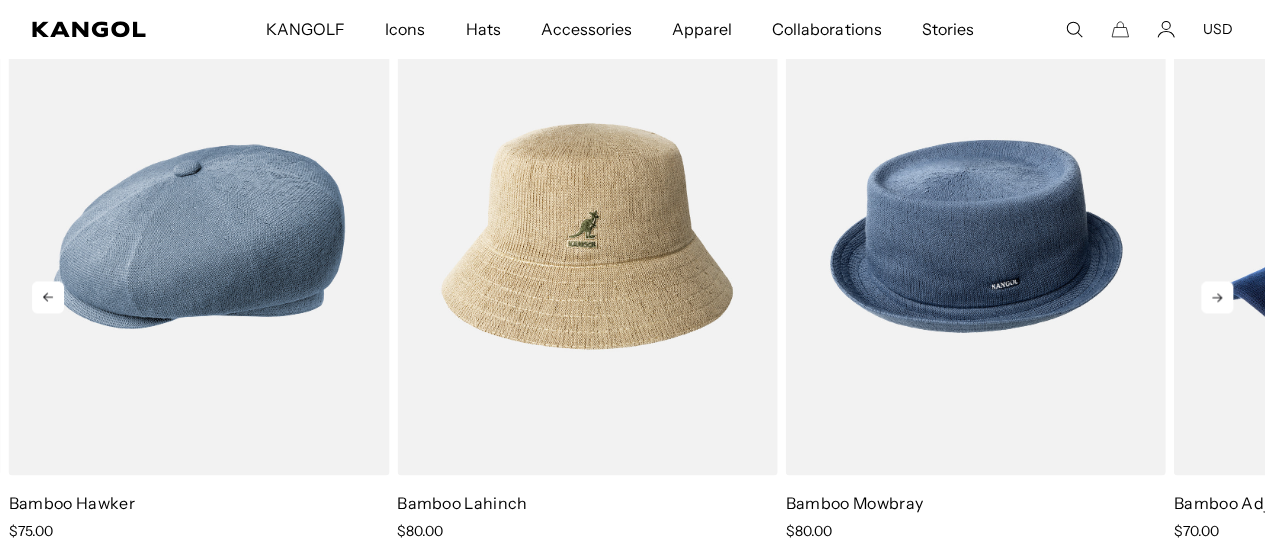 click 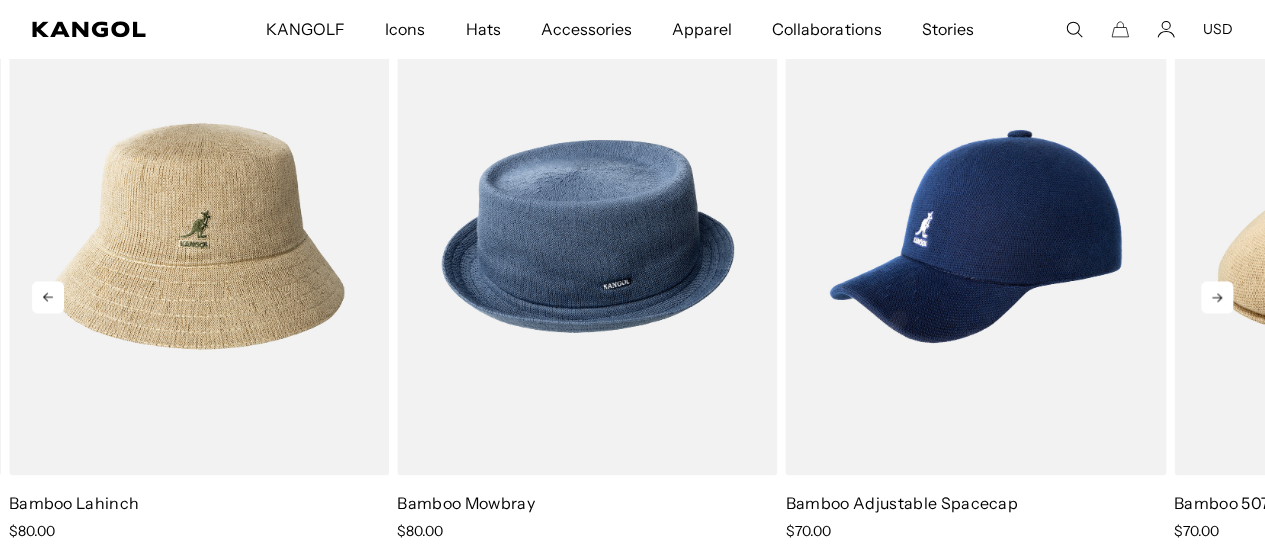 click 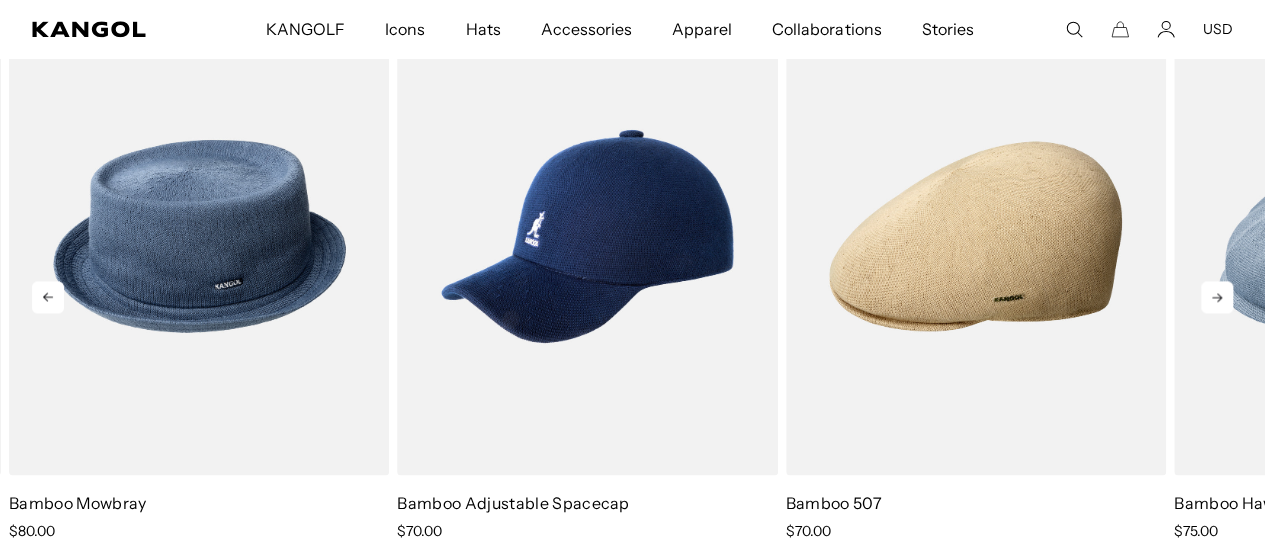 scroll, scrollTop: 0, scrollLeft: 0, axis: both 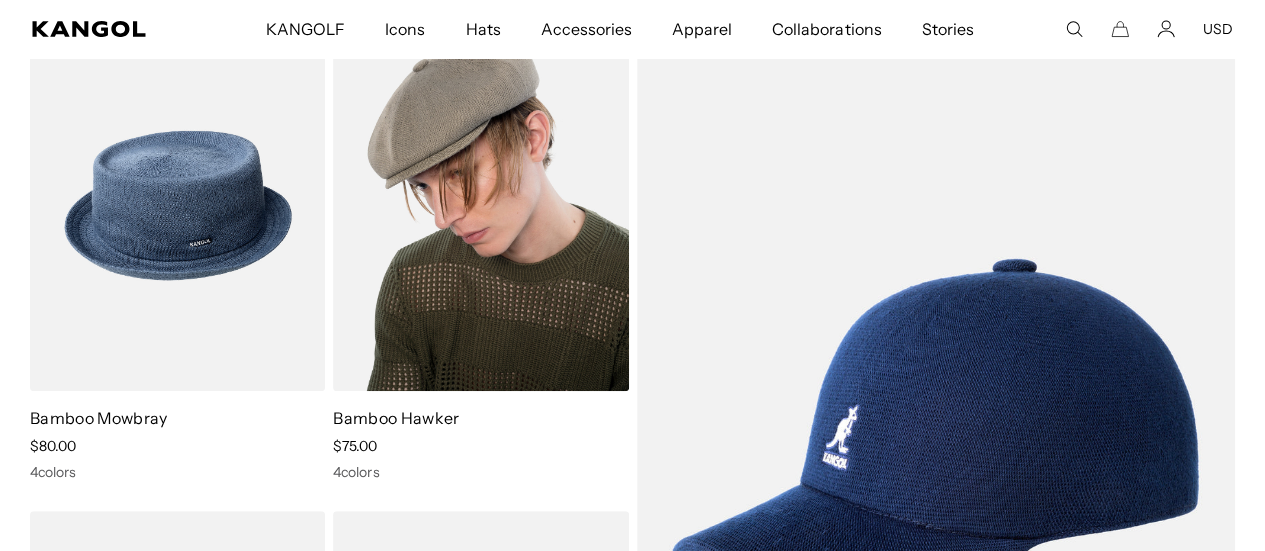click on "Bamboo Hawker" at bounding box center (396, 418) 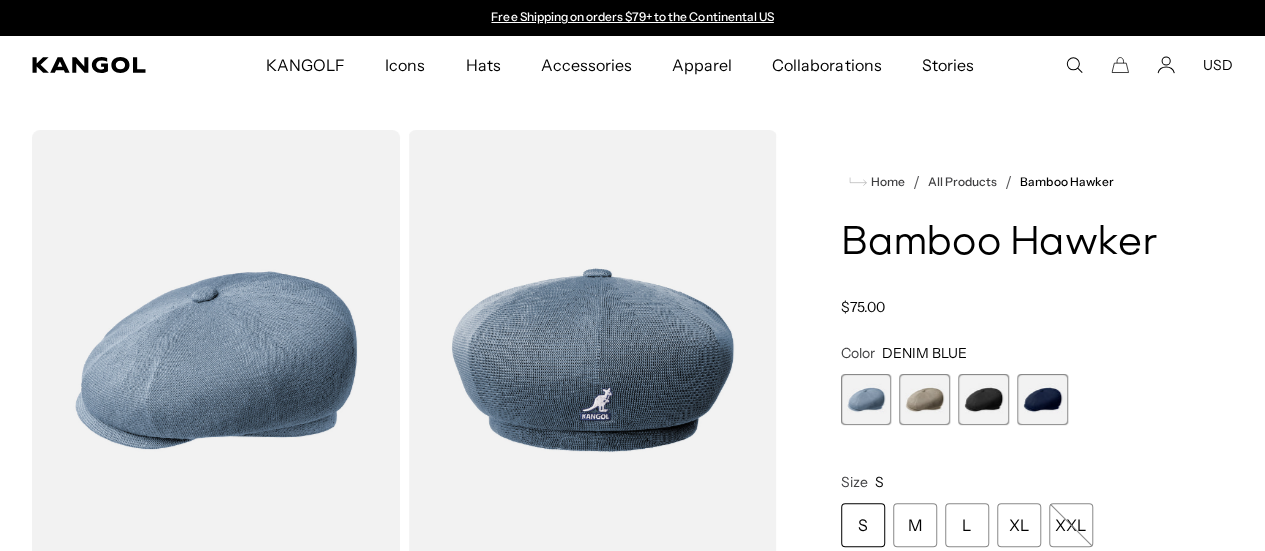 scroll, scrollTop: 0, scrollLeft: 0, axis: both 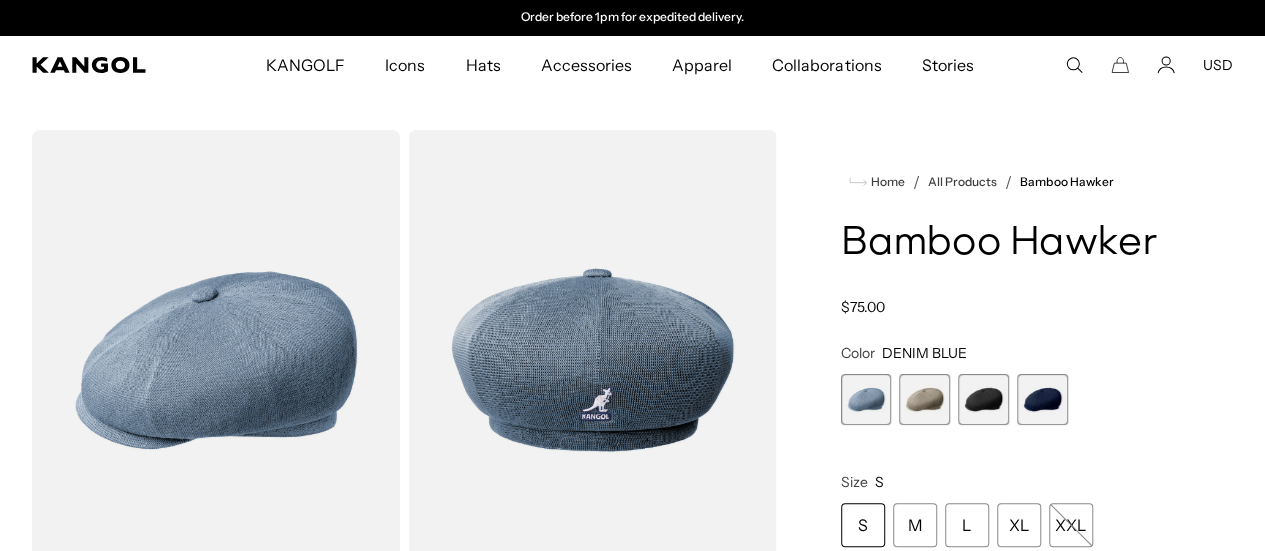 click at bounding box center (924, 399) 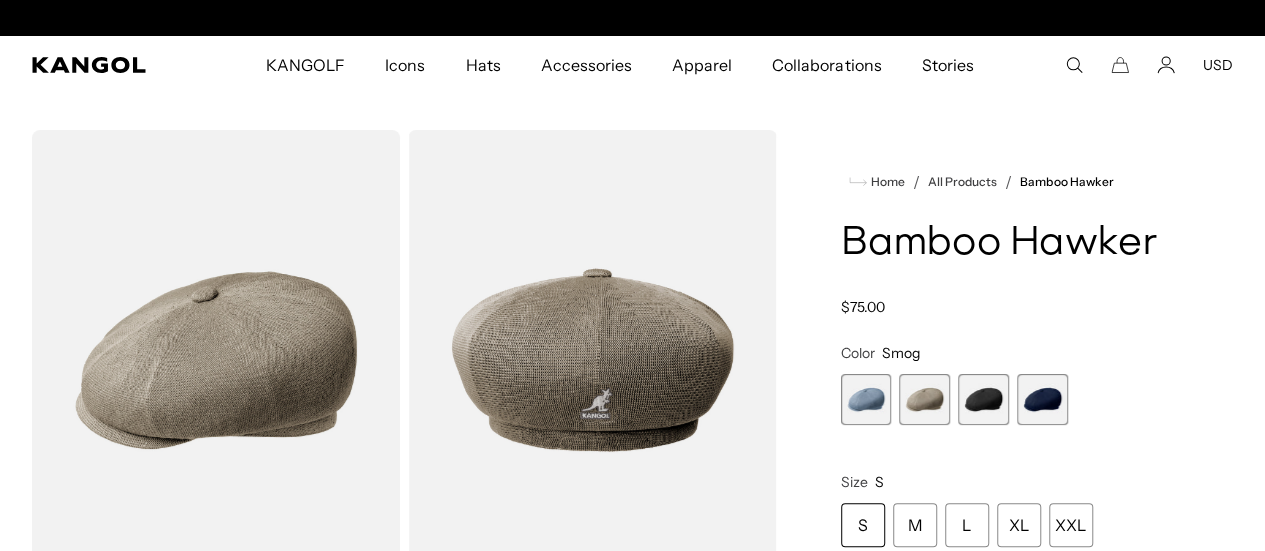 scroll, scrollTop: 0, scrollLeft: 0, axis: both 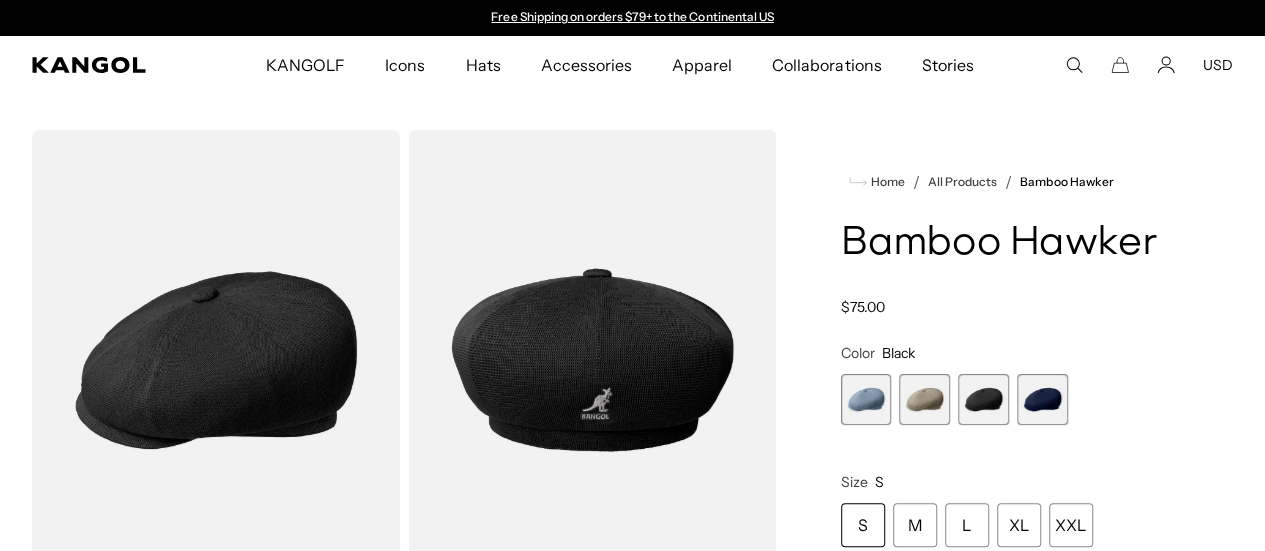 click at bounding box center [1042, 399] 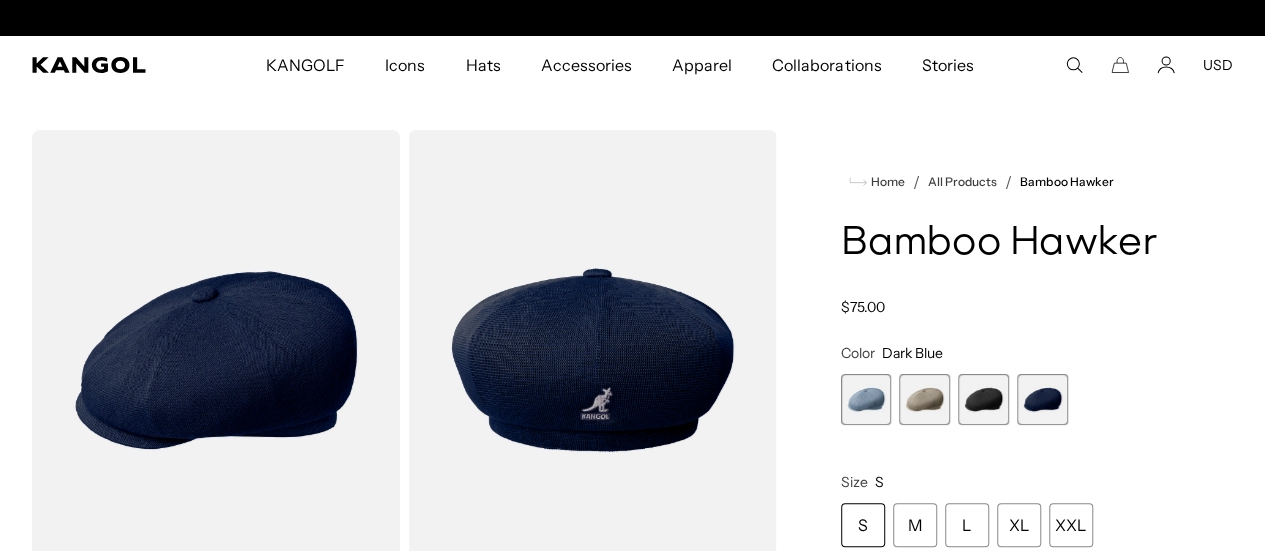 scroll, scrollTop: 0, scrollLeft: 412, axis: horizontal 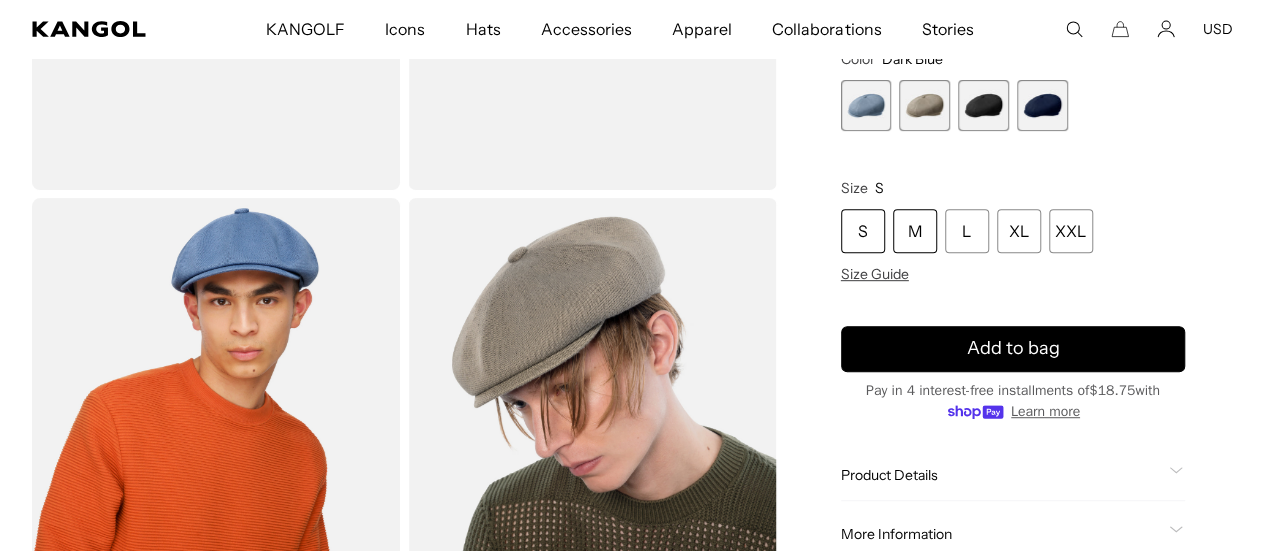 click on "M" at bounding box center (915, 231) 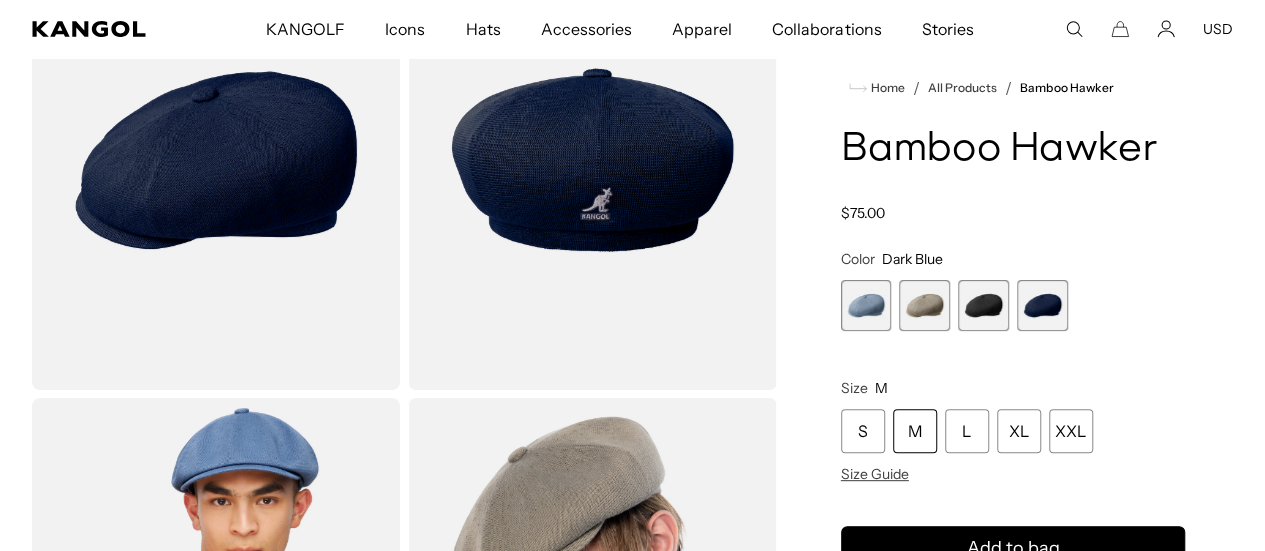 scroll, scrollTop: 200, scrollLeft: 0, axis: vertical 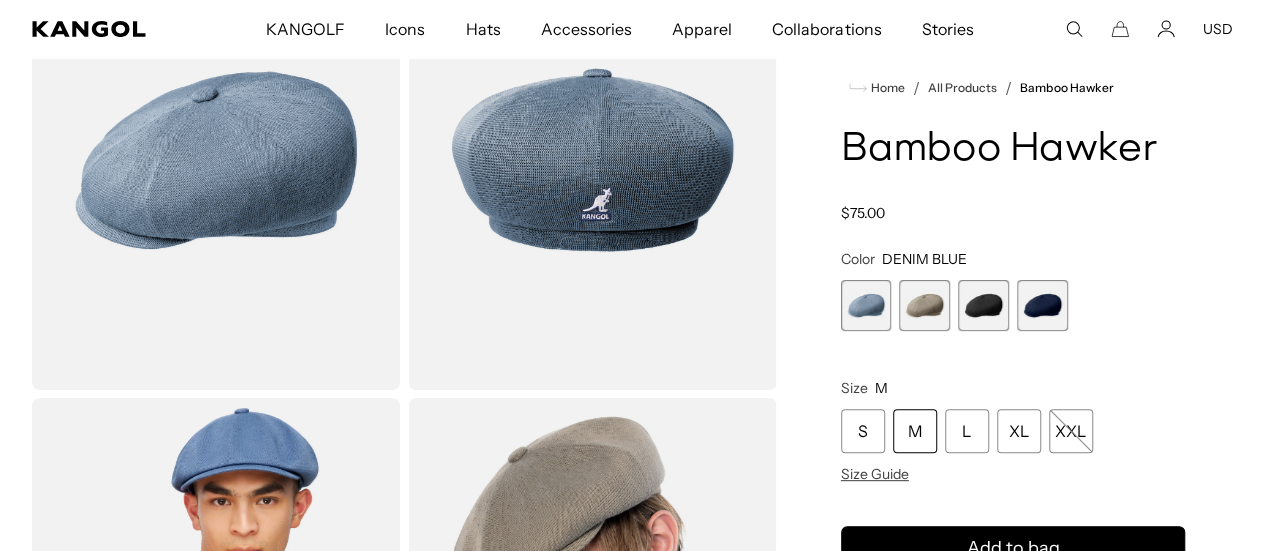 click at bounding box center [924, 305] 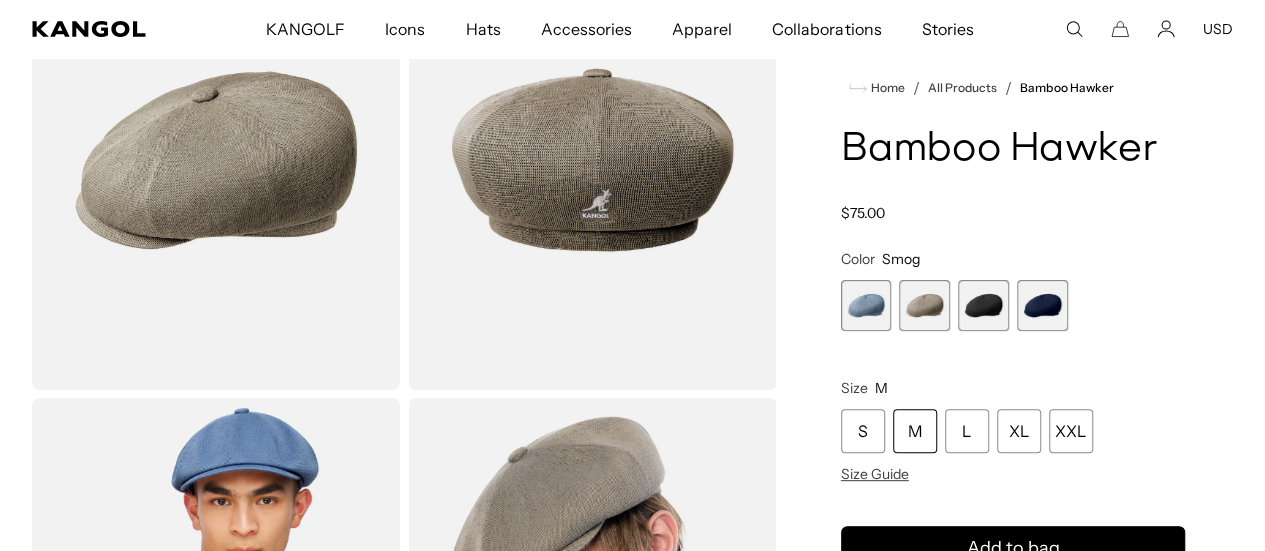 scroll, scrollTop: 0, scrollLeft: 0, axis: both 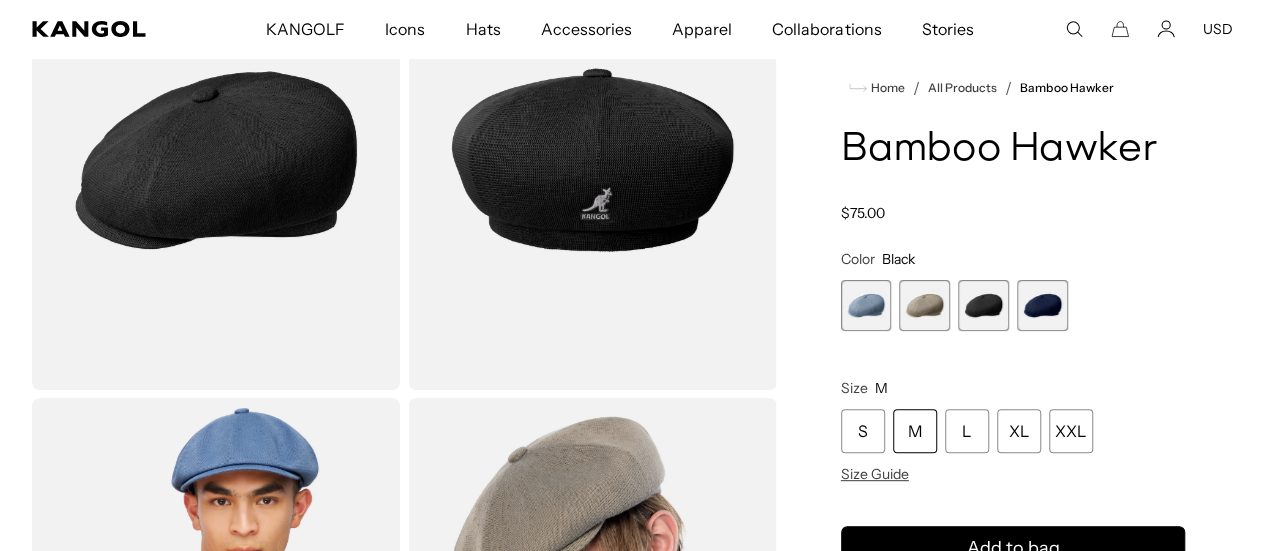 click at bounding box center [1042, 305] 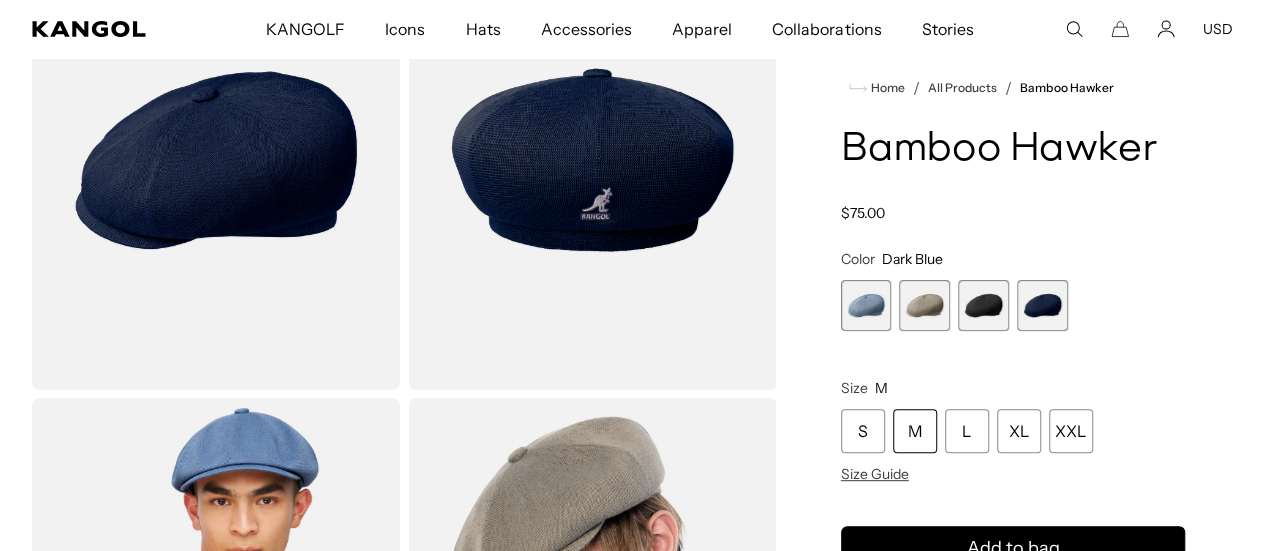 scroll, scrollTop: 0, scrollLeft: 412, axis: horizontal 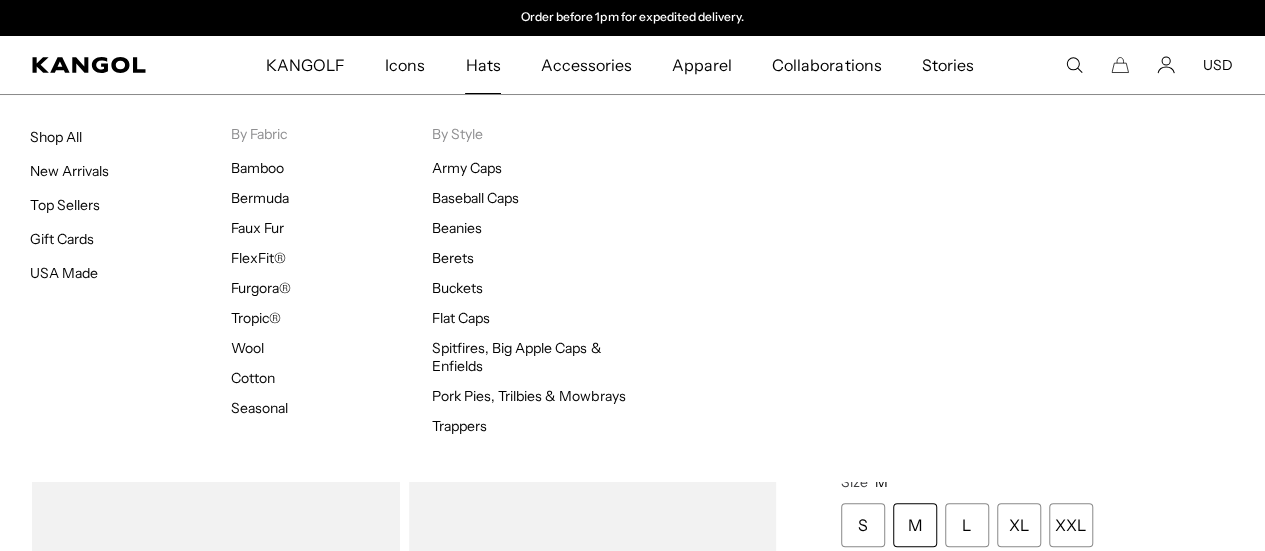 click on "Hats" at bounding box center [482, 65] 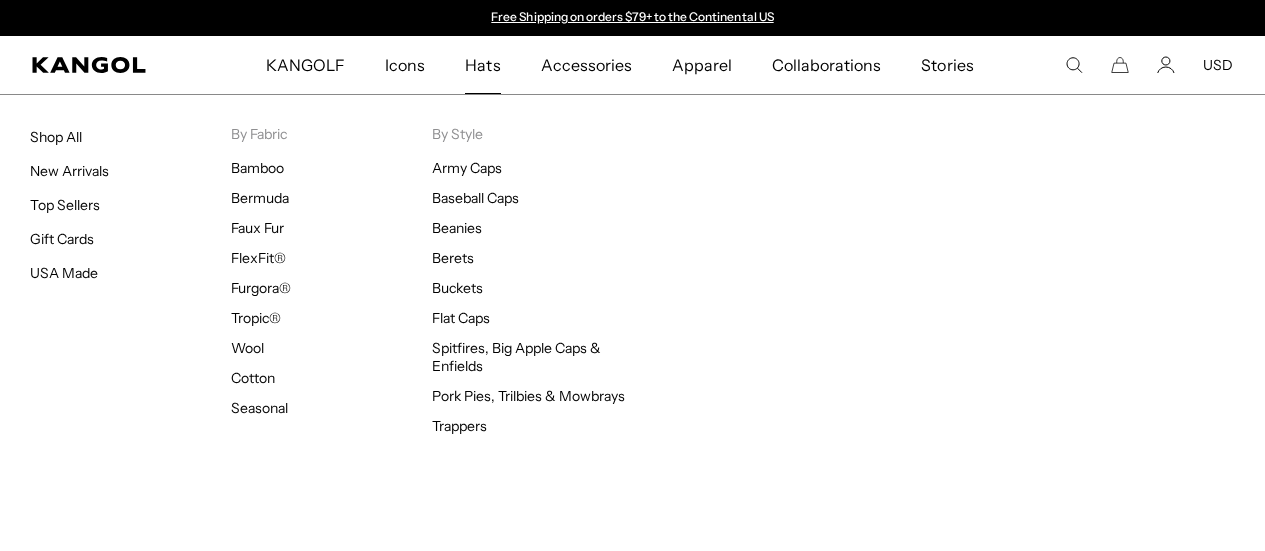 scroll, scrollTop: 0, scrollLeft: 0, axis: both 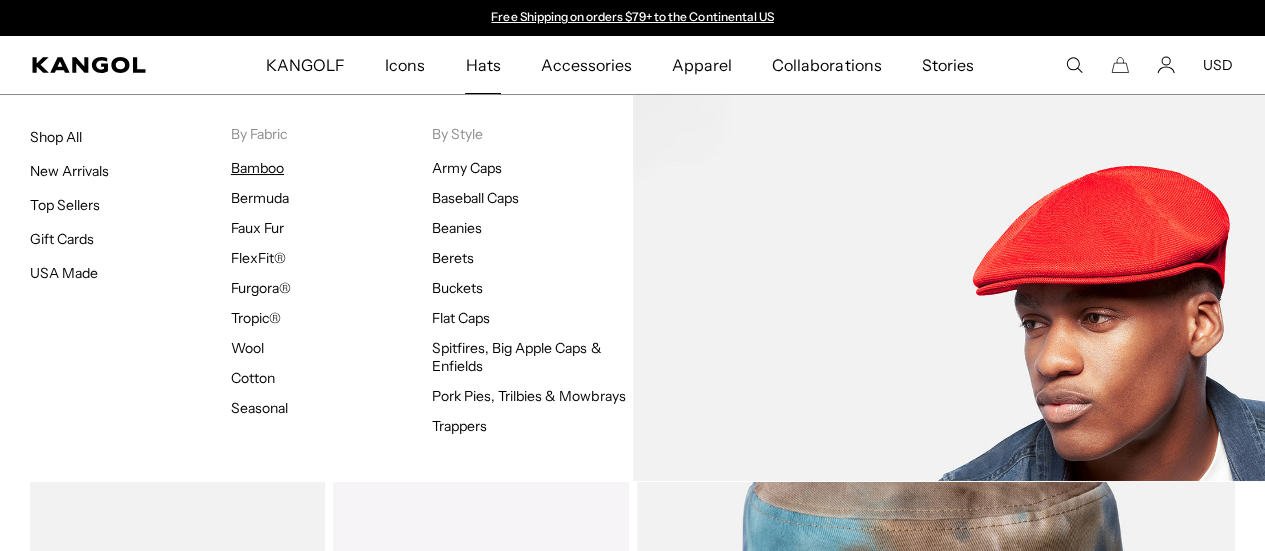 click on "Bamboo" at bounding box center [257, 168] 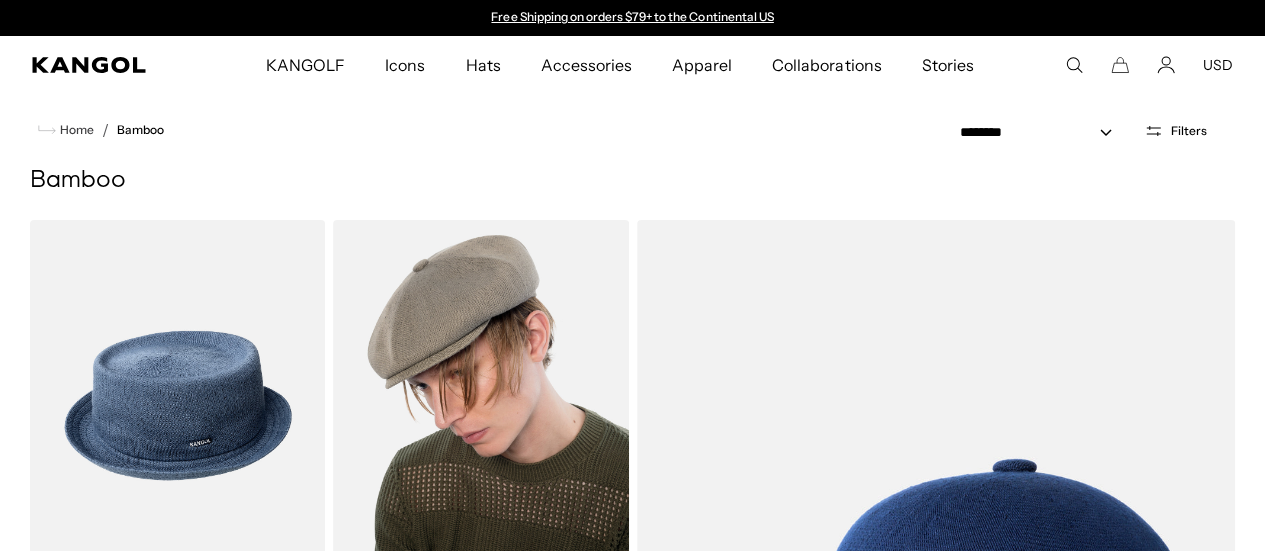 scroll, scrollTop: 0, scrollLeft: 0, axis: both 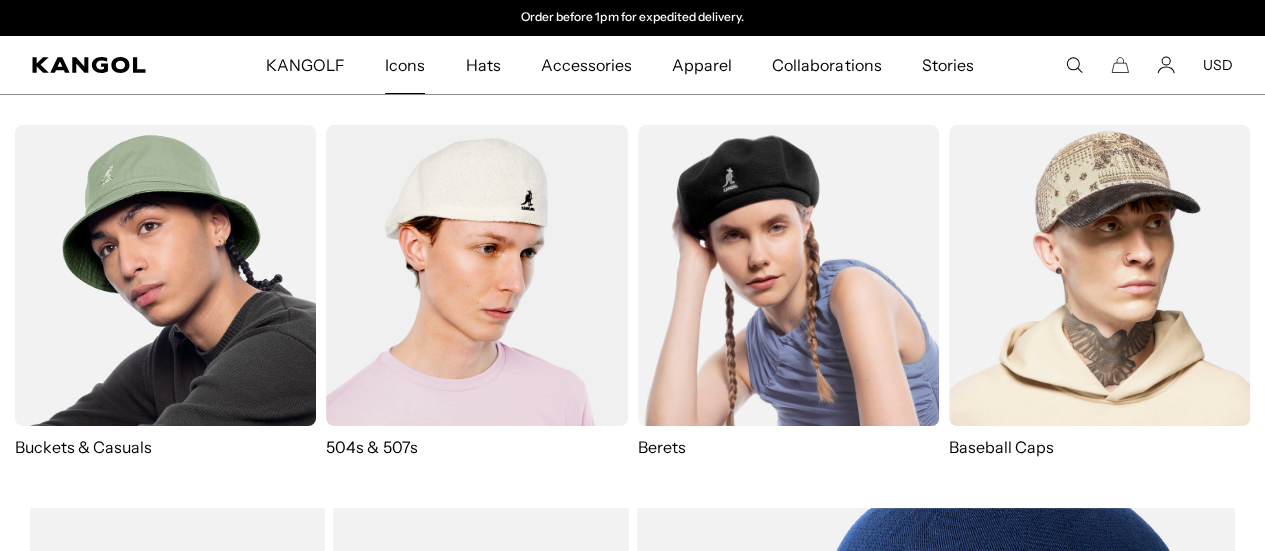 click at bounding box center [788, 275] 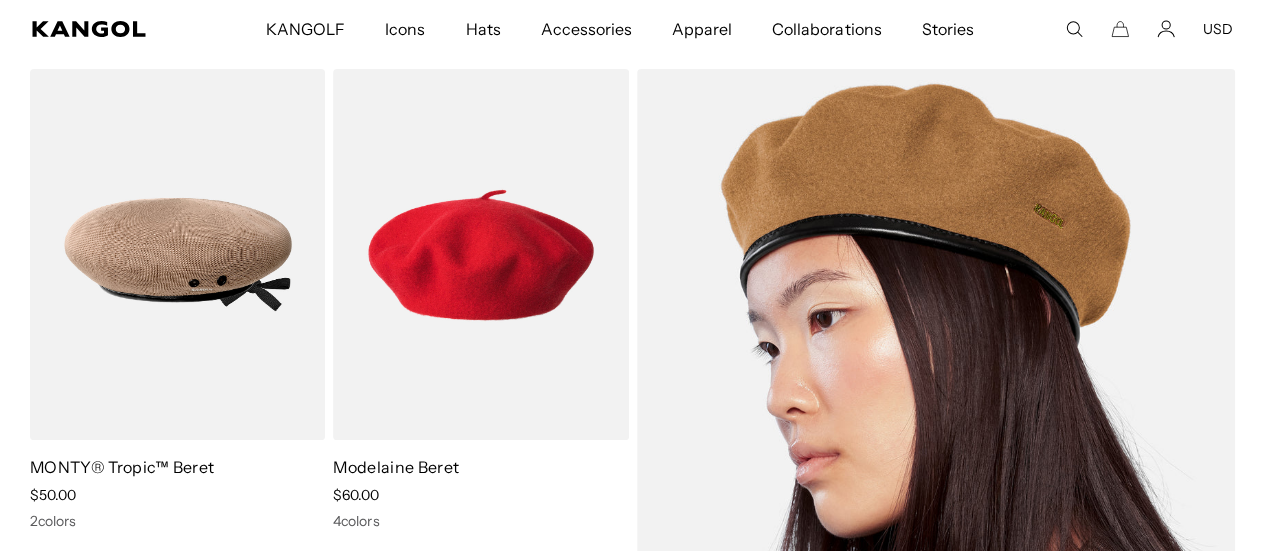 scroll, scrollTop: 200, scrollLeft: 0, axis: vertical 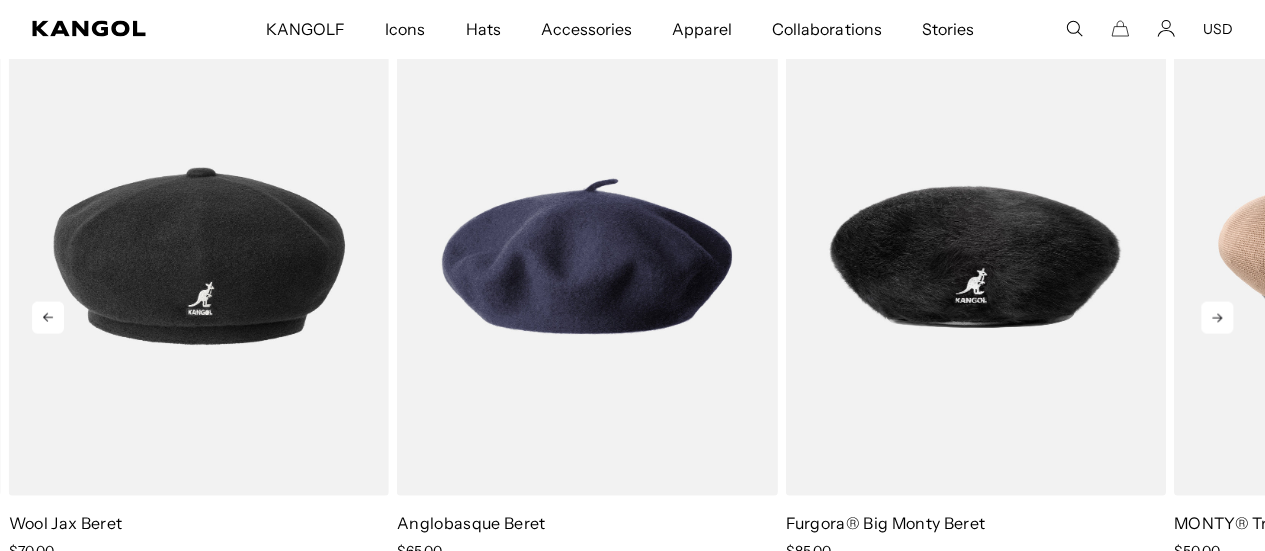 click 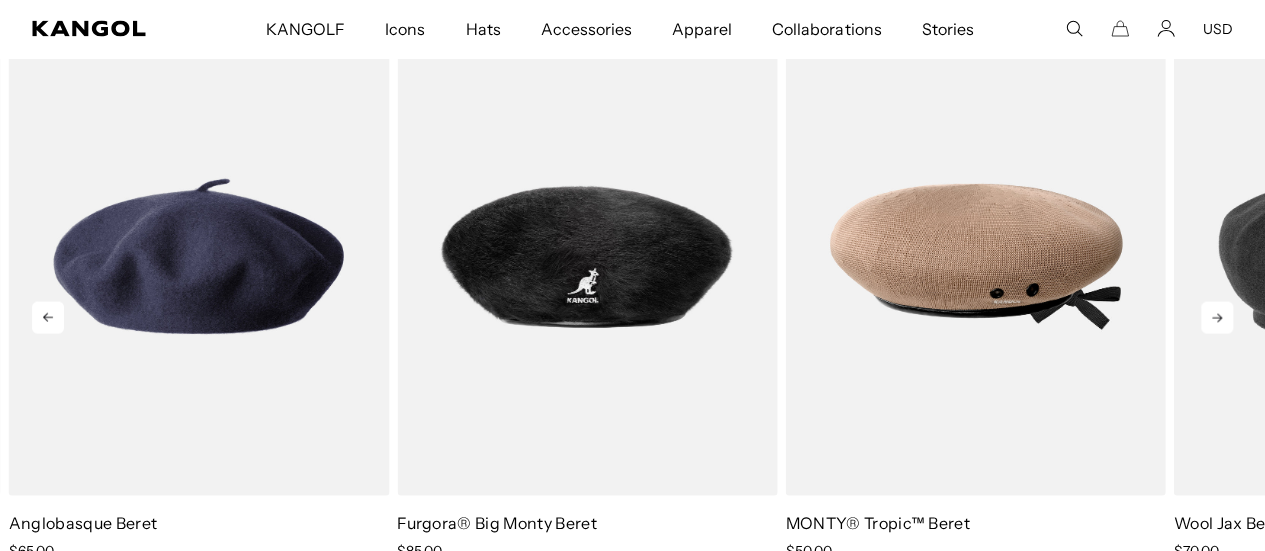 click 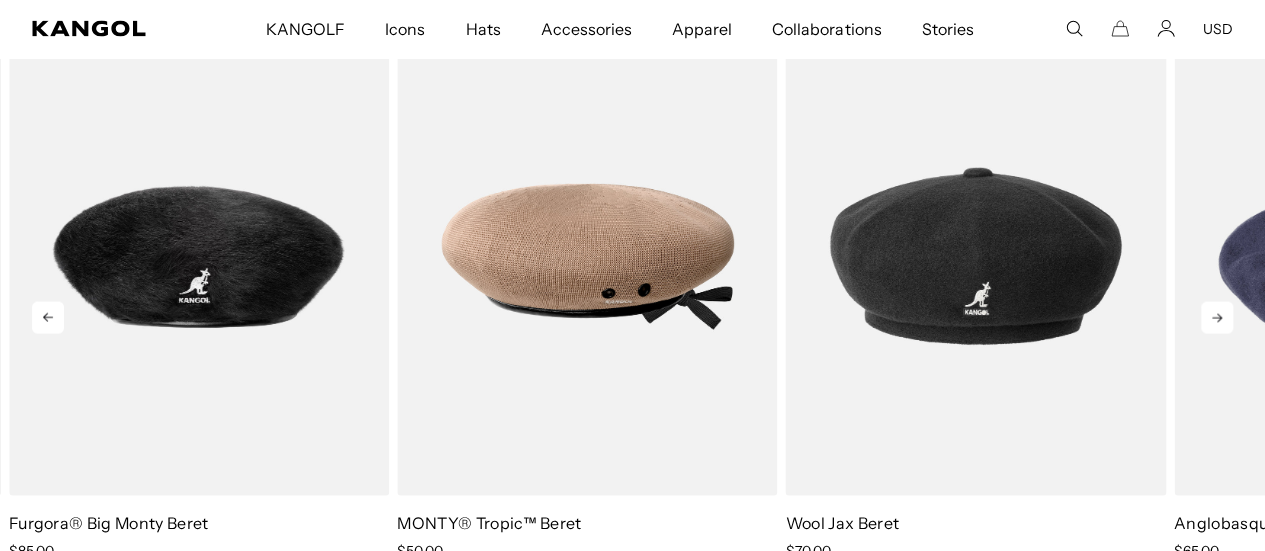 scroll, scrollTop: 0, scrollLeft: 0, axis: both 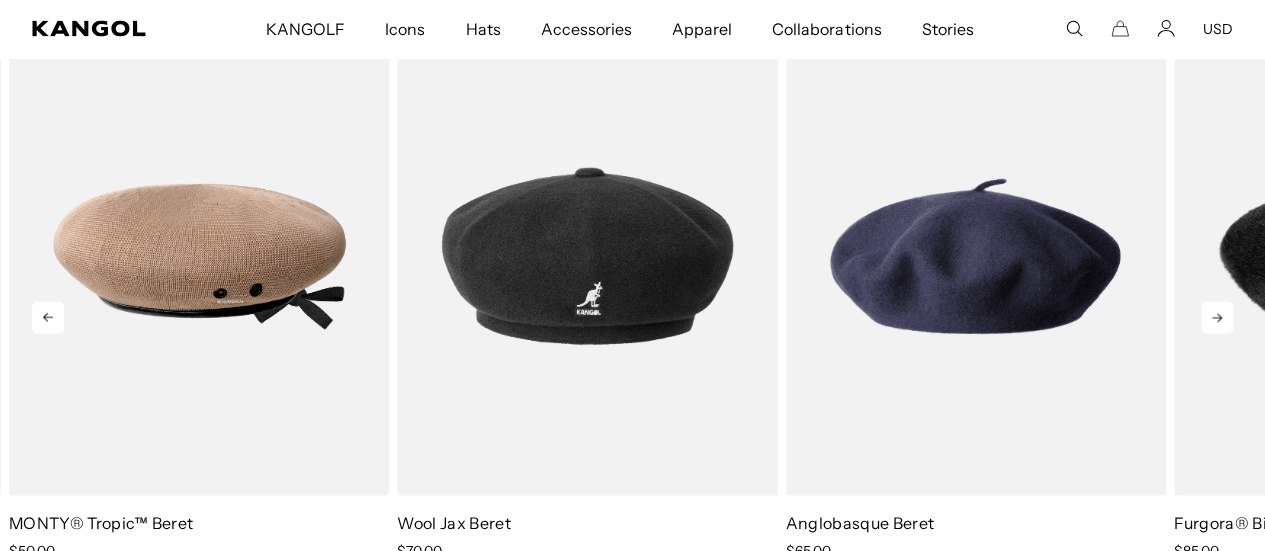 click 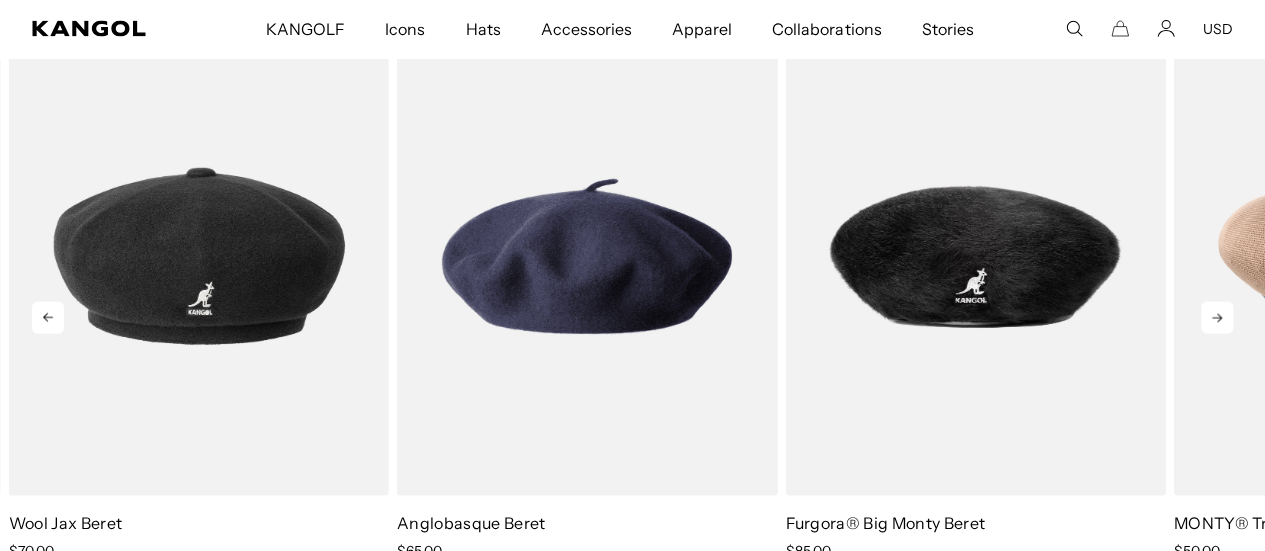 click 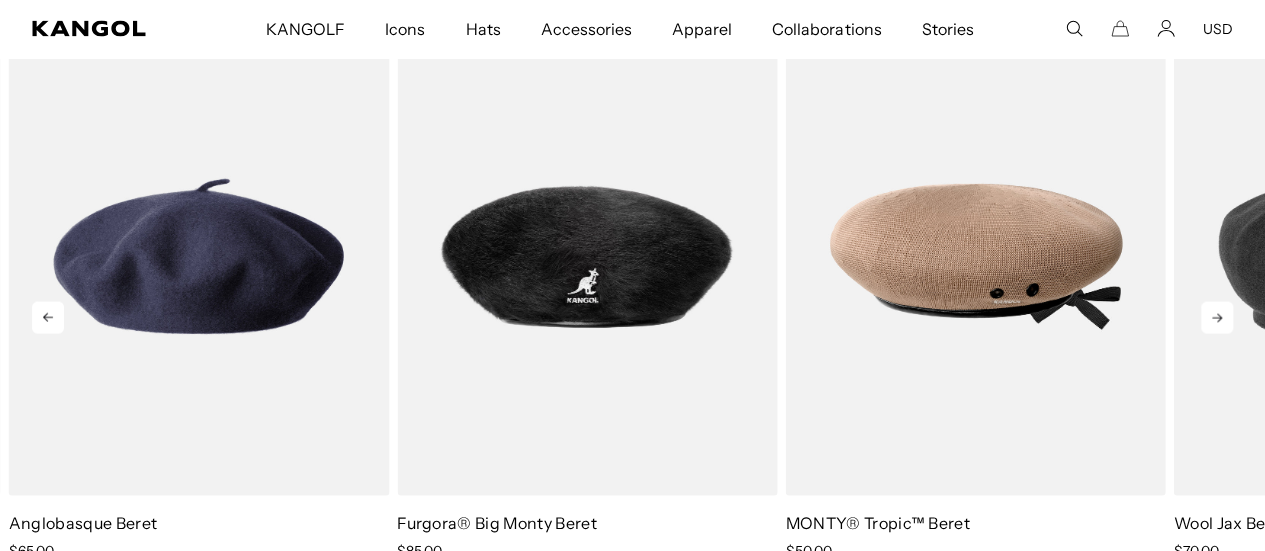 scroll, scrollTop: 0, scrollLeft: 412, axis: horizontal 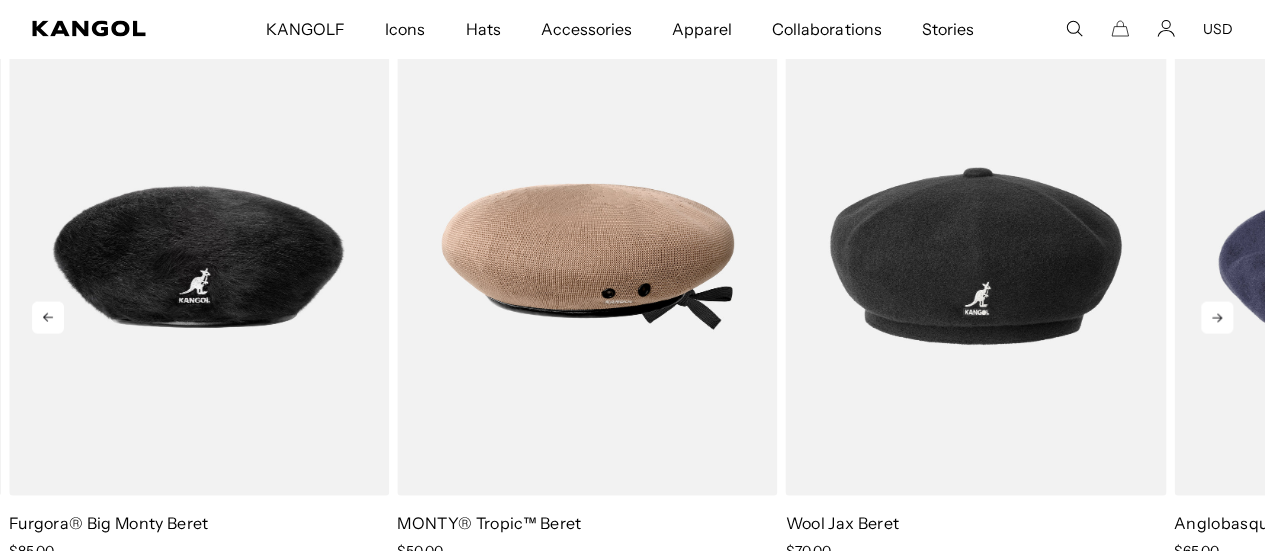 click 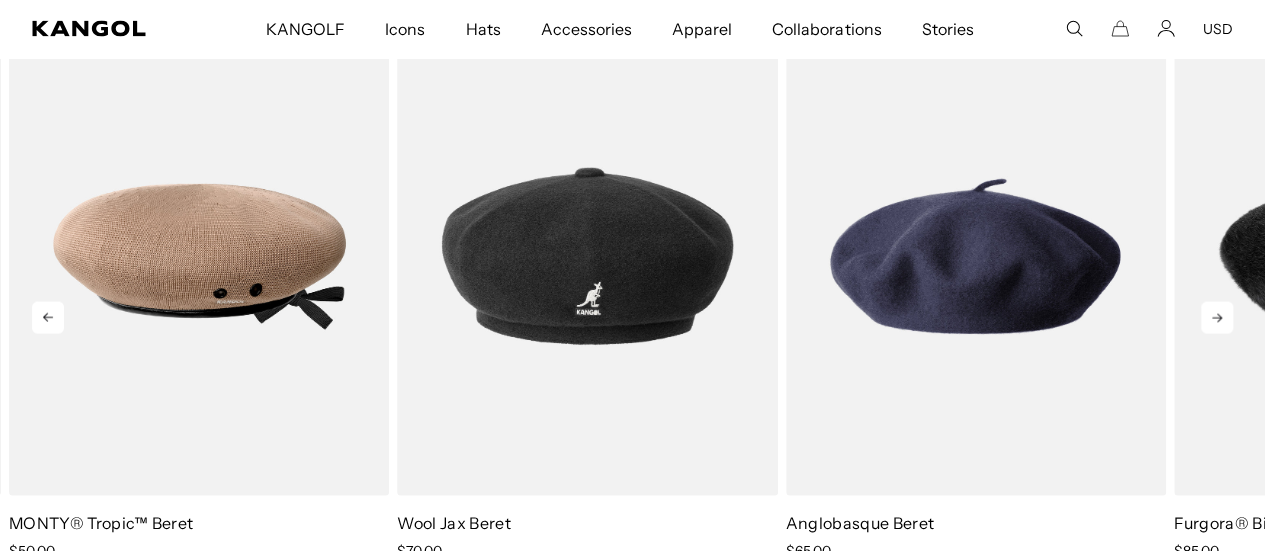 click 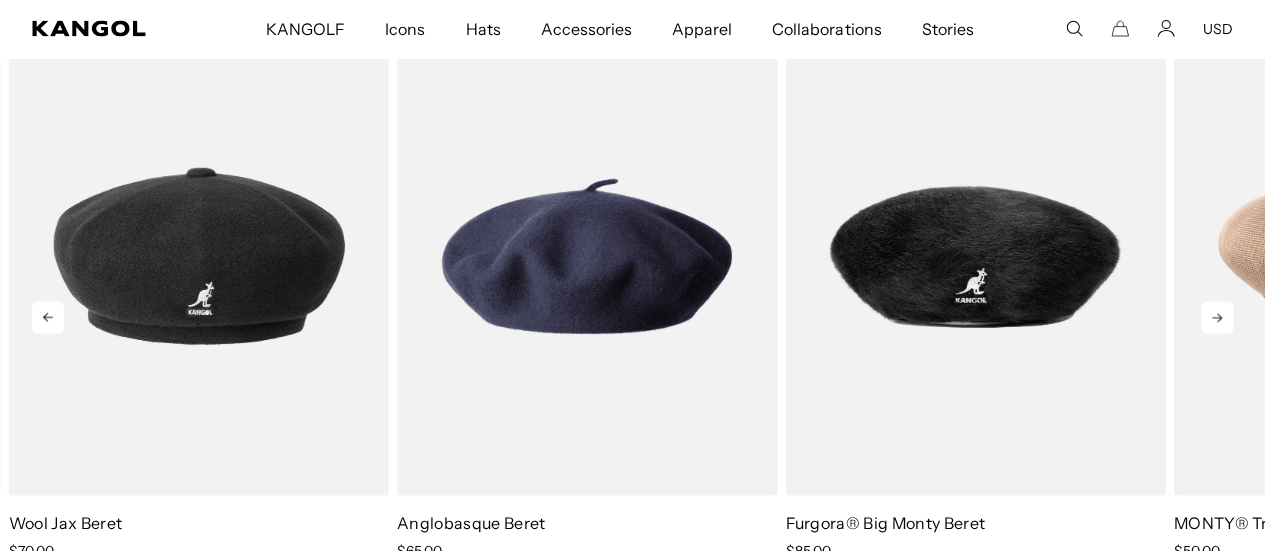 scroll, scrollTop: 0, scrollLeft: 412, axis: horizontal 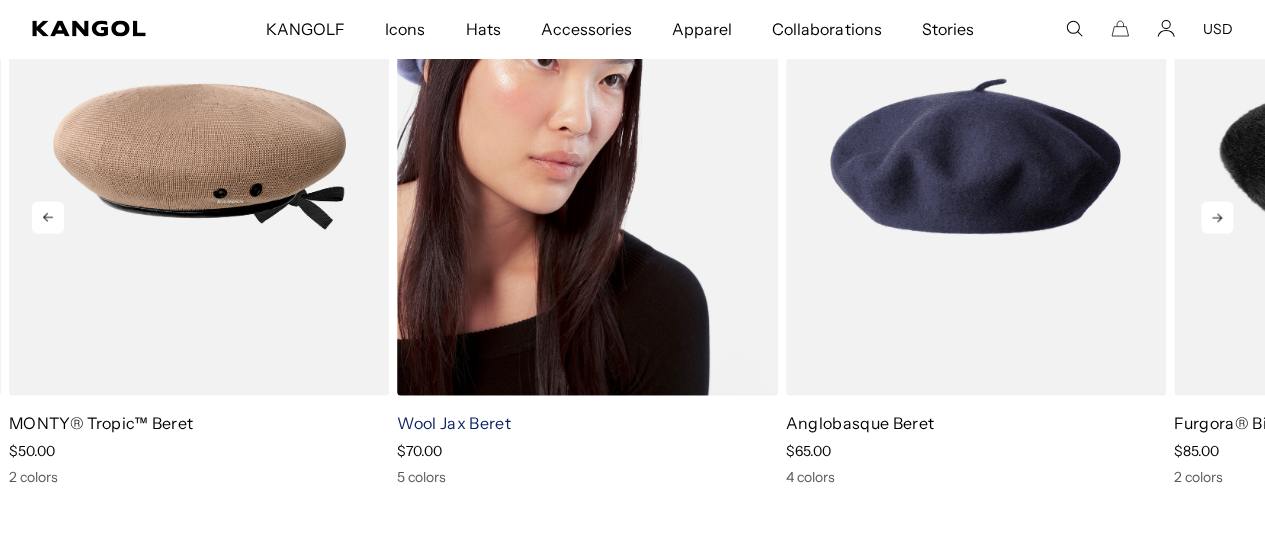 click on "Wool Jax Beret" at bounding box center [453, 423] 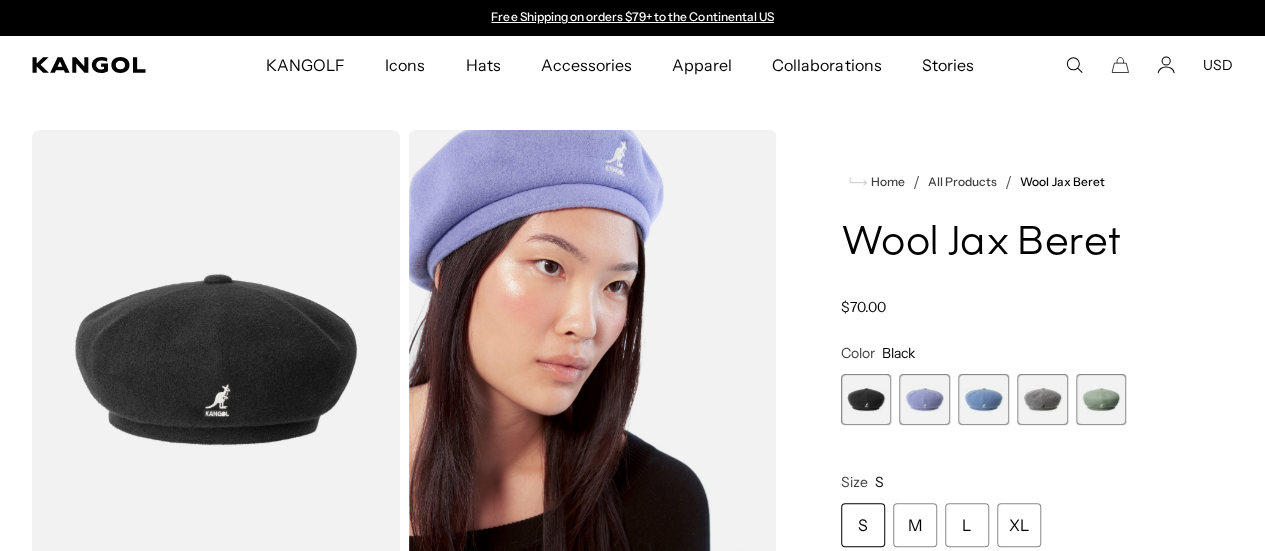 scroll, scrollTop: 0, scrollLeft: 0, axis: both 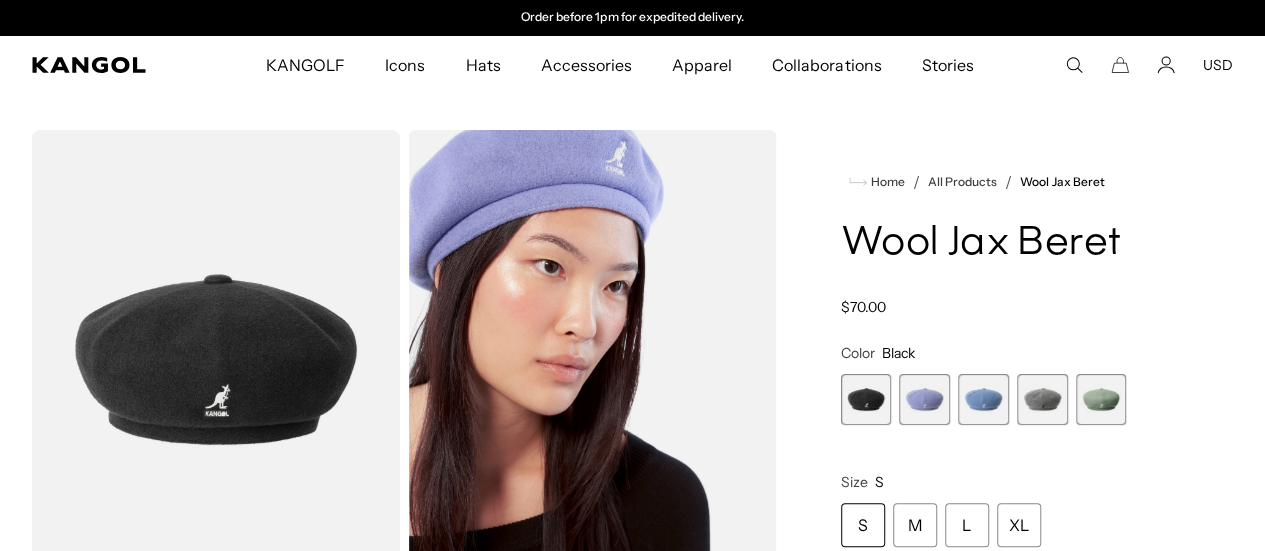 click at bounding box center [924, 399] 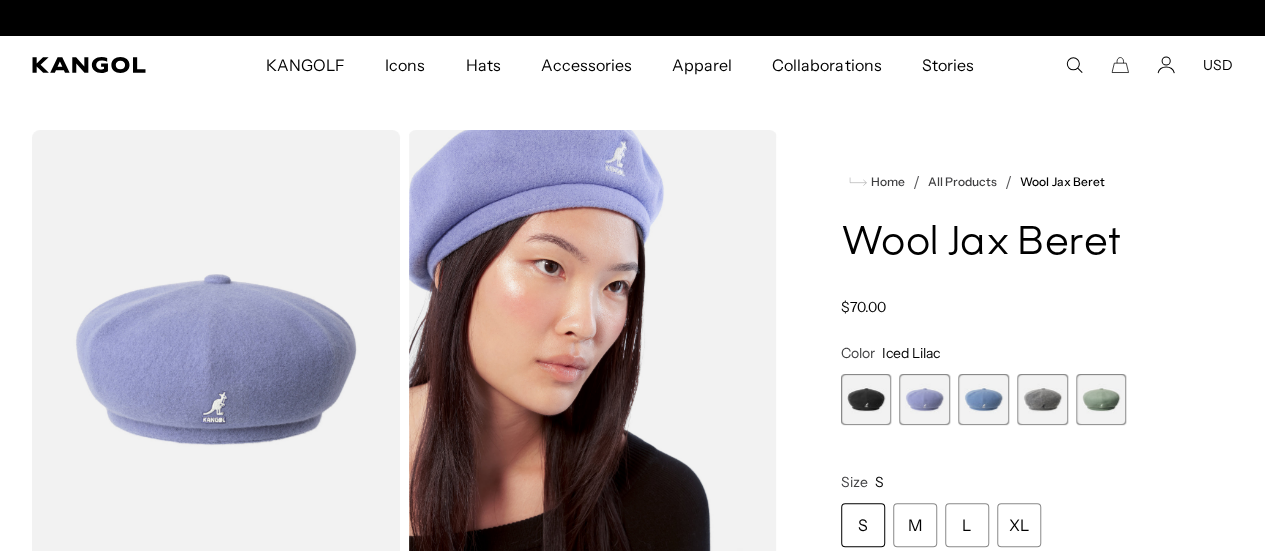 scroll, scrollTop: 0, scrollLeft: 0, axis: both 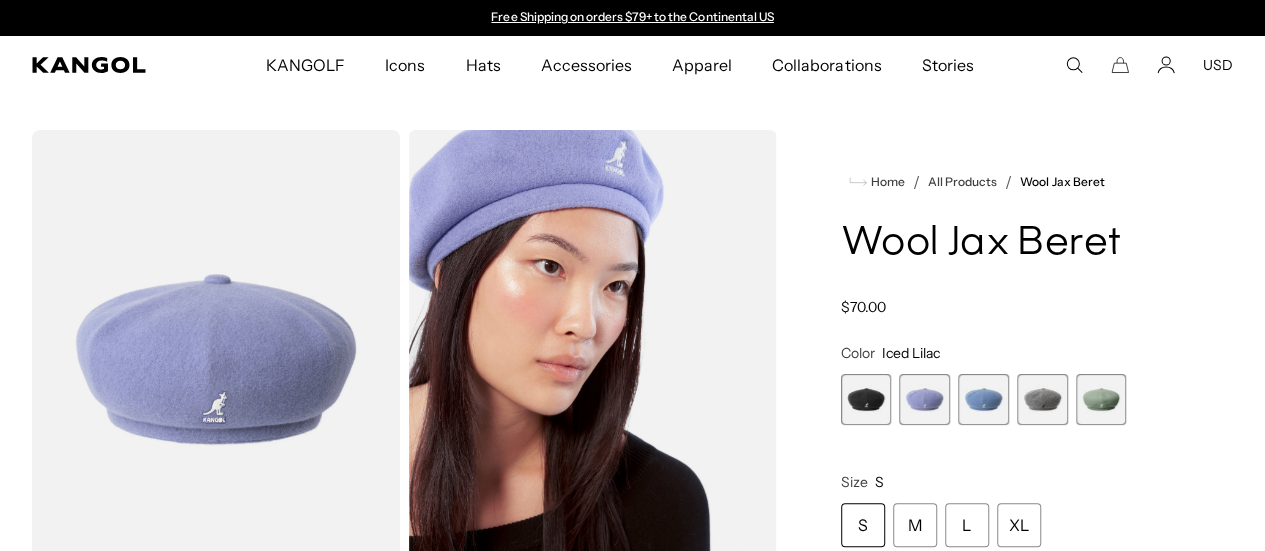 click at bounding box center [983, 399] 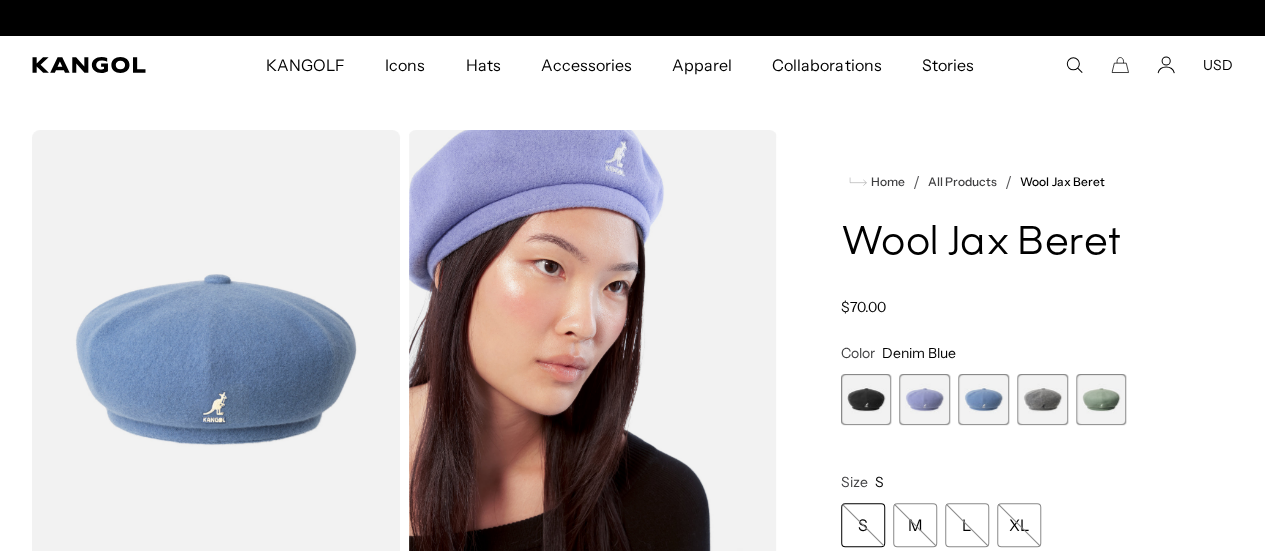 scroll, scrollTop: 0, scrollLeft: 412, axis: horizontal 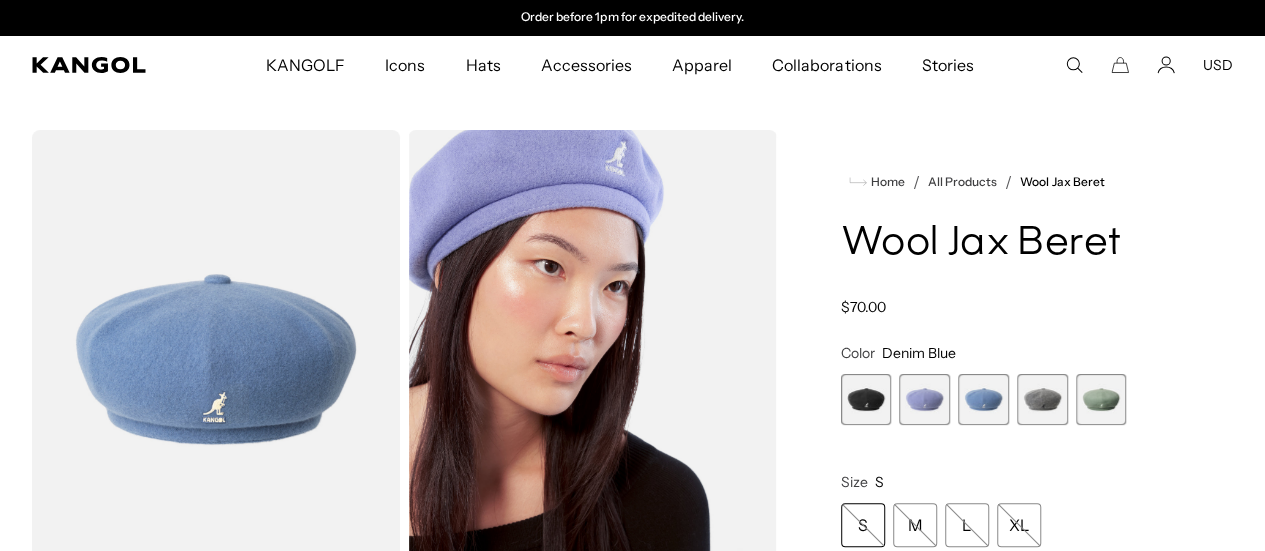 click at bounding box center [1042, 399] 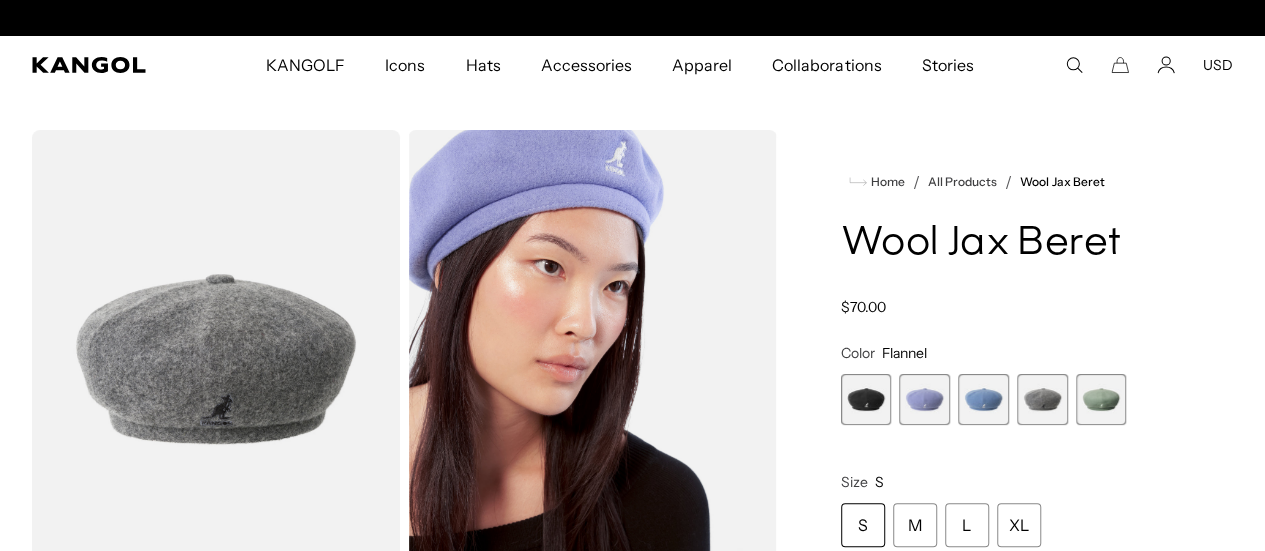 scroll, scrollTop: 0, scrollLeft: 0, axis: both 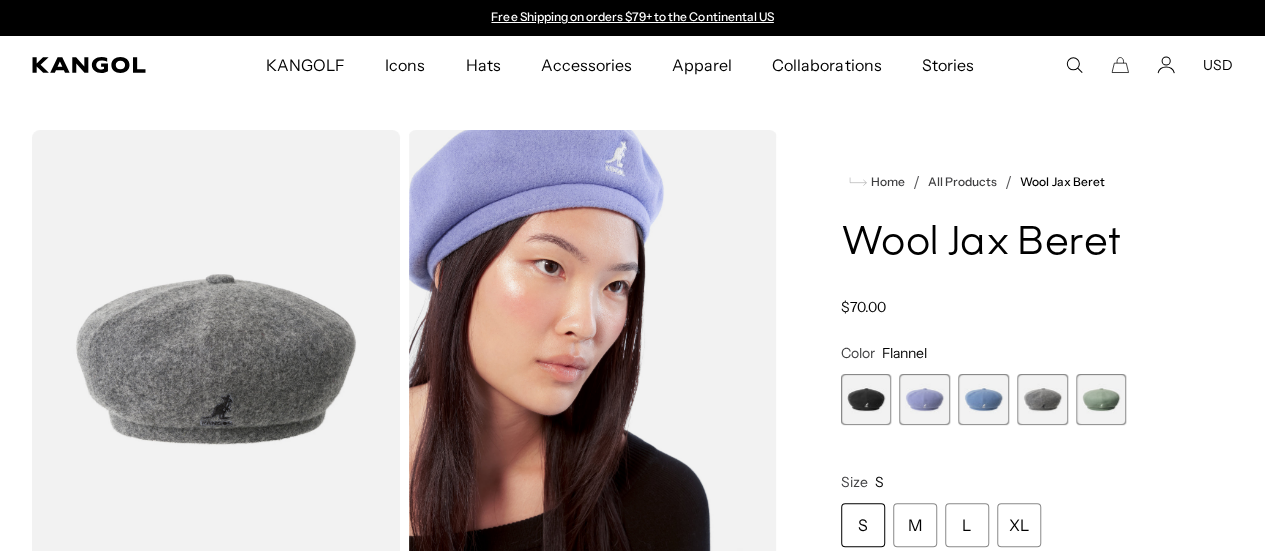 click at bounding box center (1101, 399) 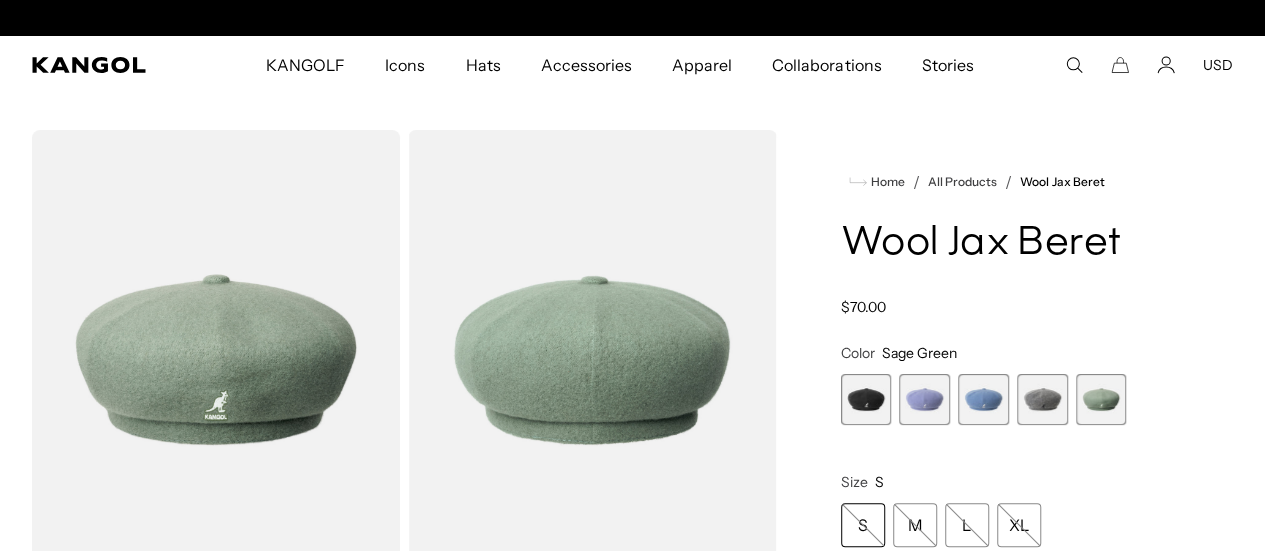 scroll, scrollTop: 0, scrollLeft: 412, axis: horizontal 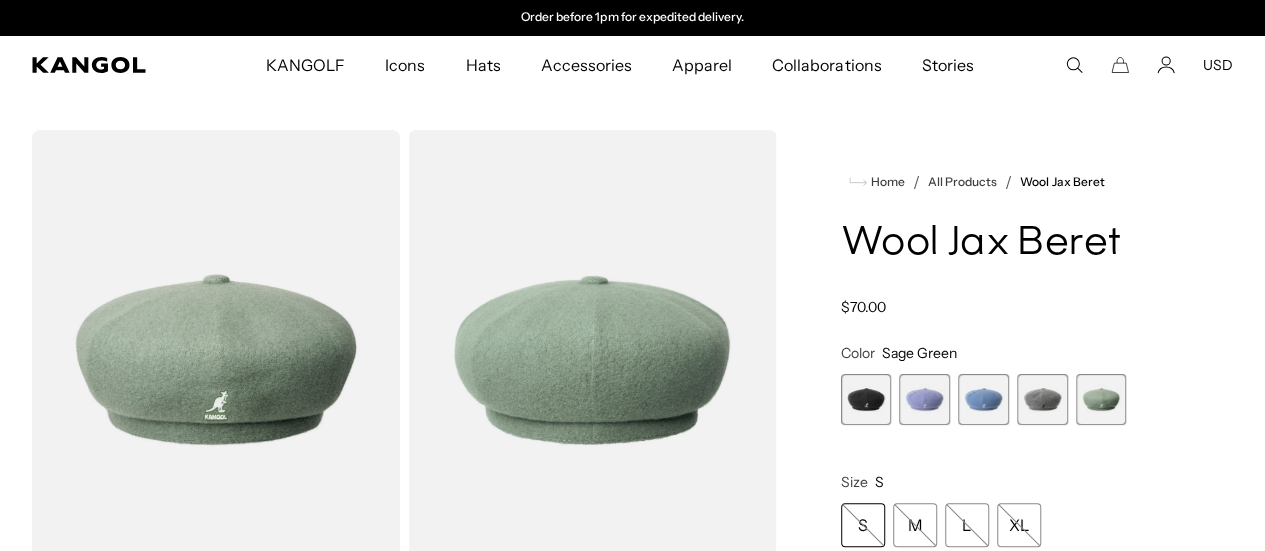 click at bounding box center [1042, 399] 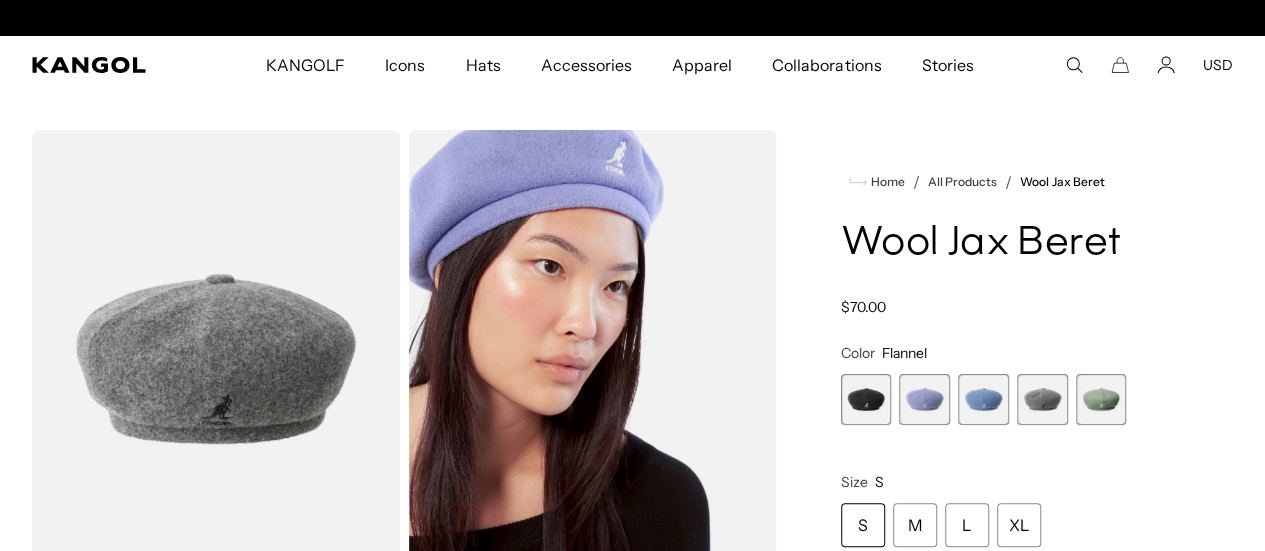 click at bounding box center (1101, 399) 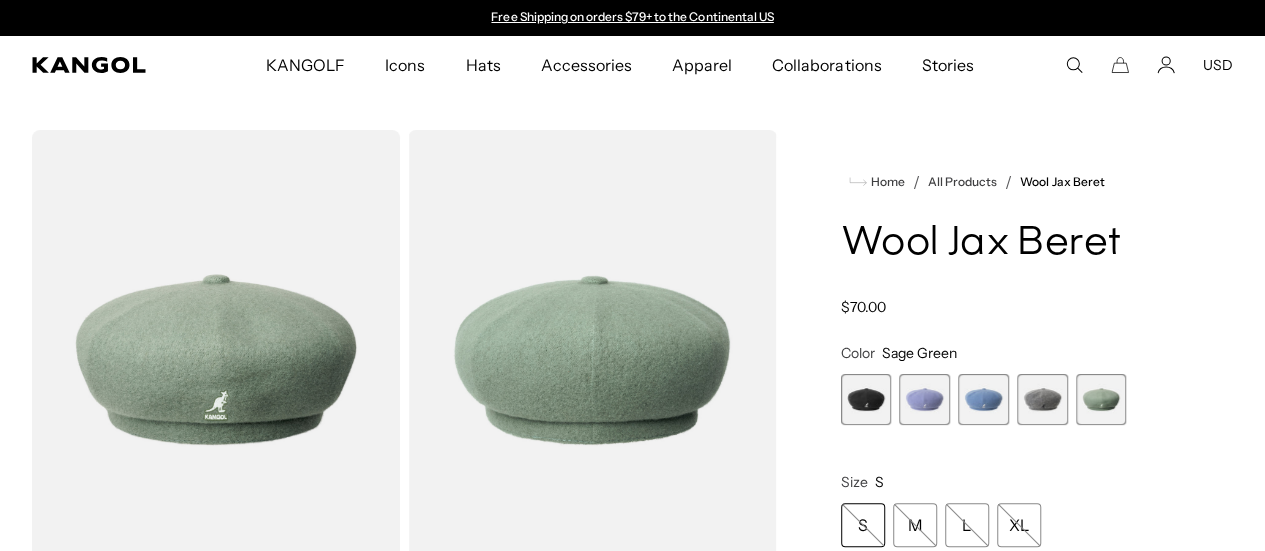 click at bounding box center [866, 399] 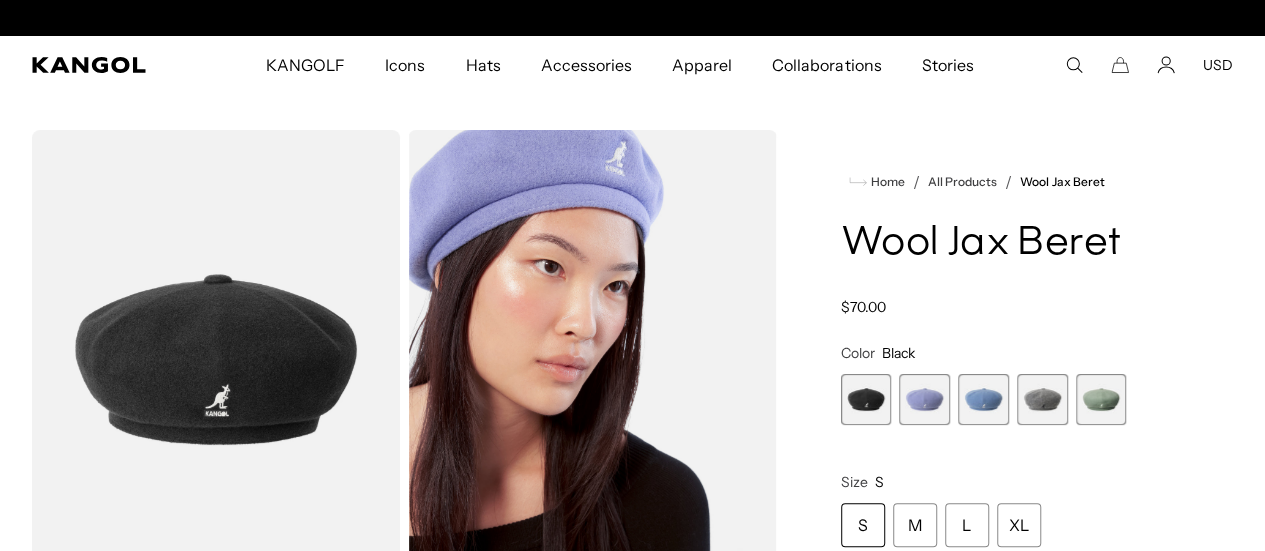 scroll, scrollTop: 0, scrollLeft: 412, axis: horizontal 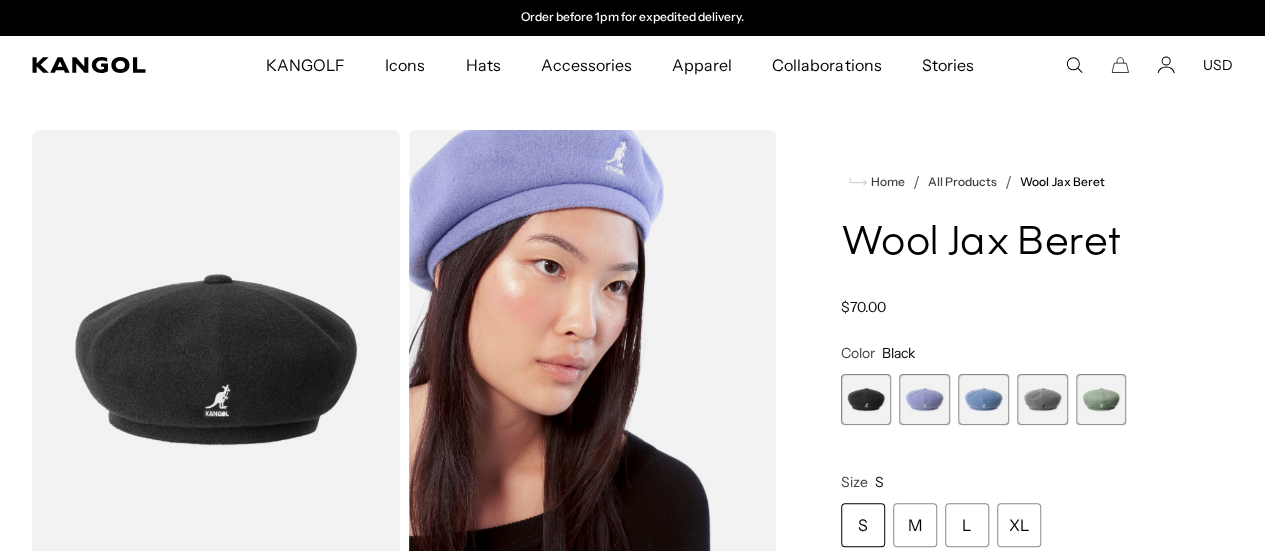 click at bounding box center [924, 399] 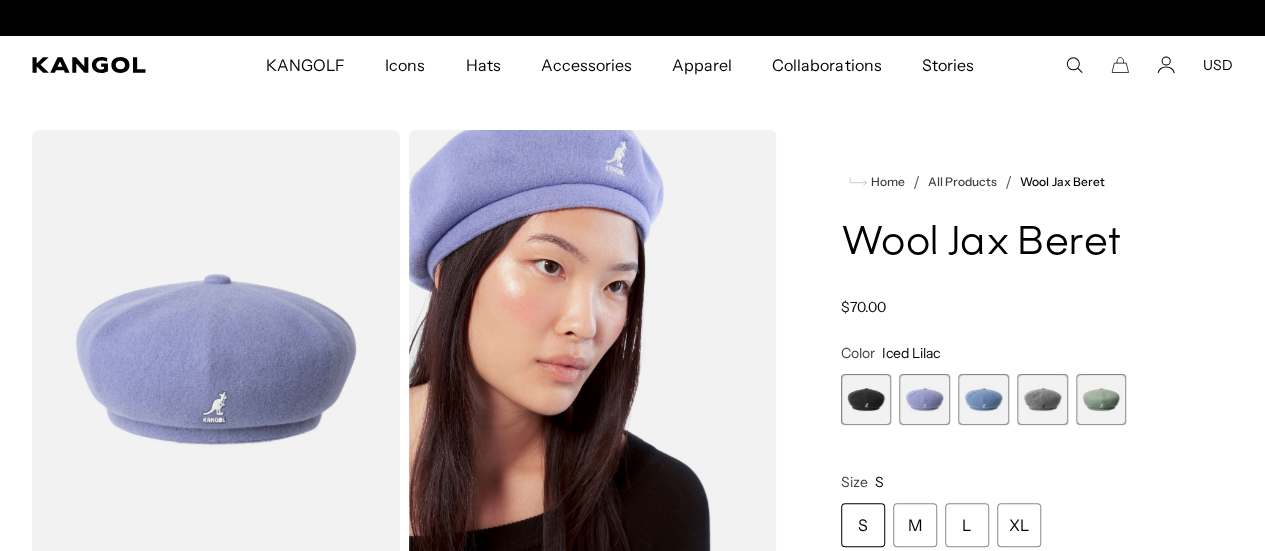 scroll, scrollTop: 0, scrollLeft: 0, axis: both 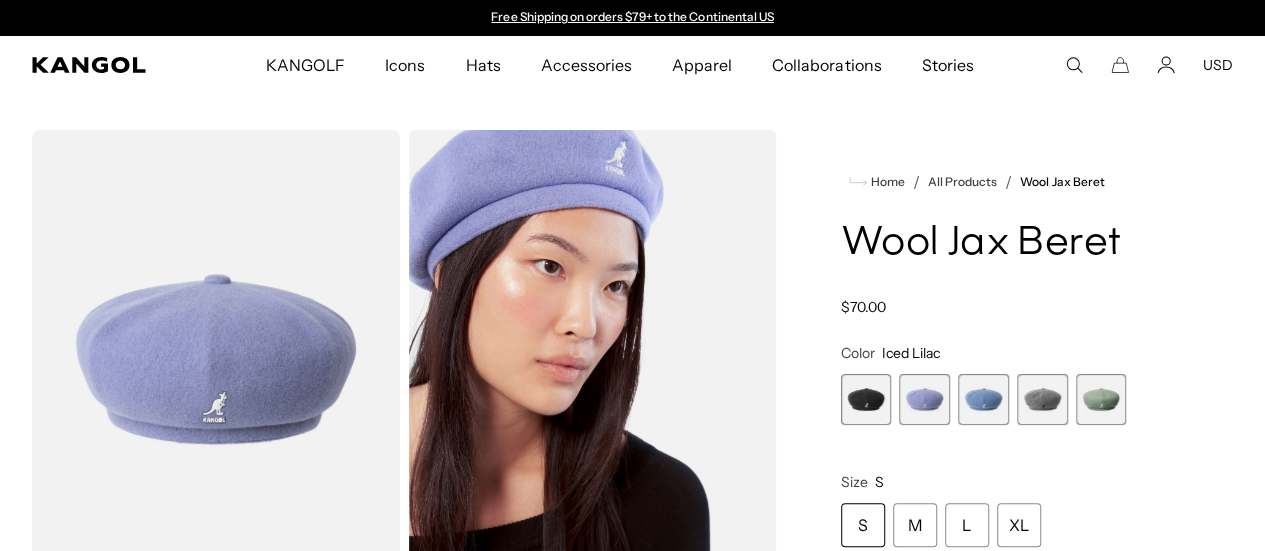click at bounding box center [1101, 399] 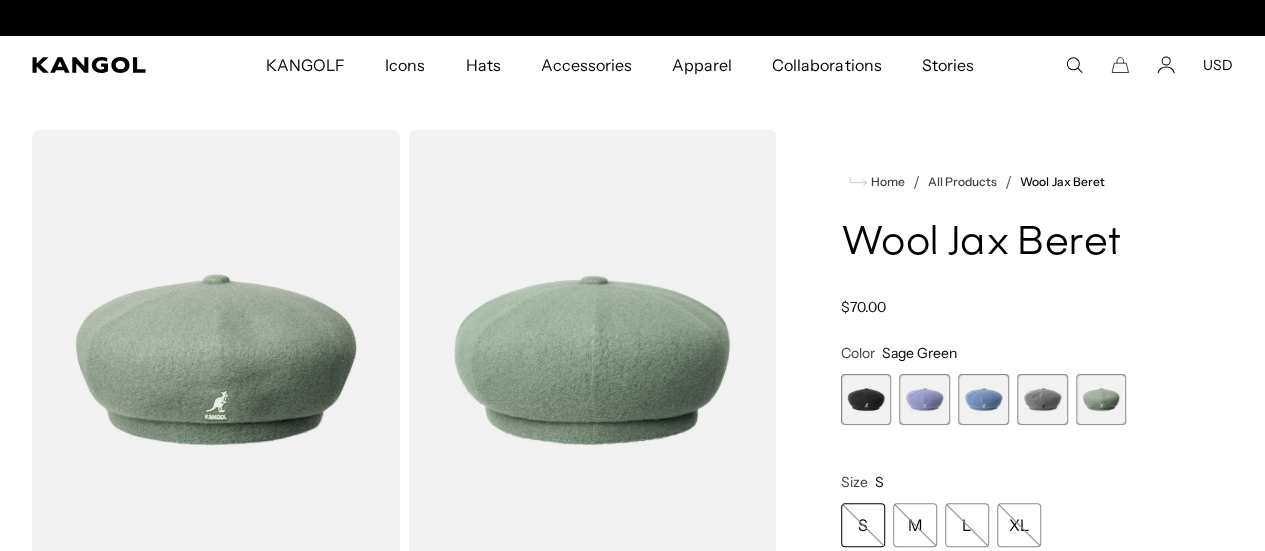 scroll, scrollTop: 0, scrollLeft: 0, axis: both 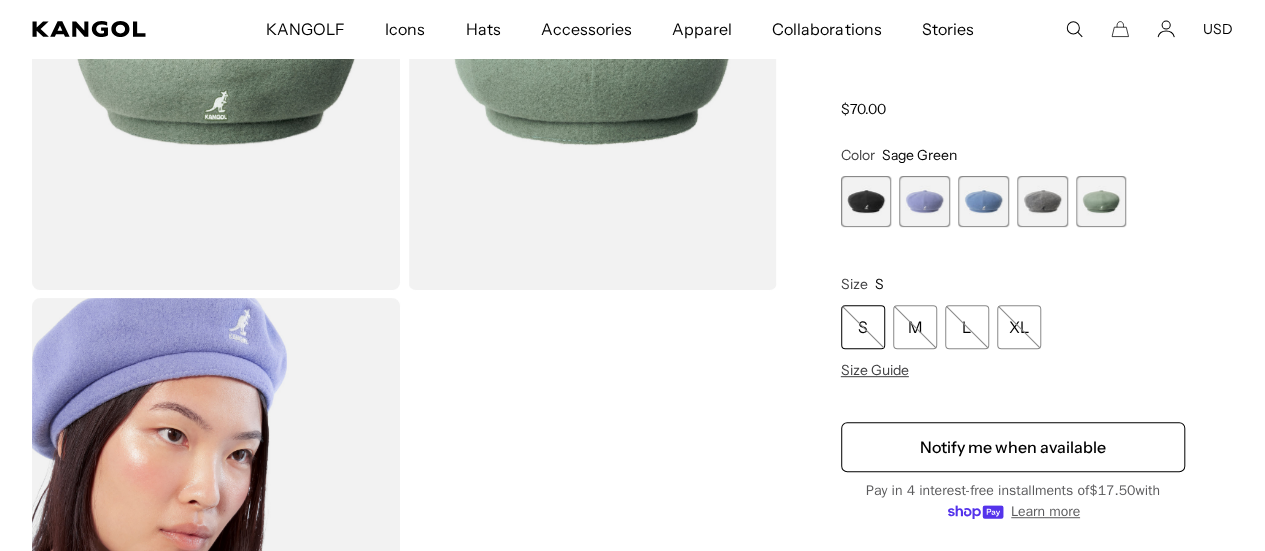 click on "S" at bounding box center (863, 327) 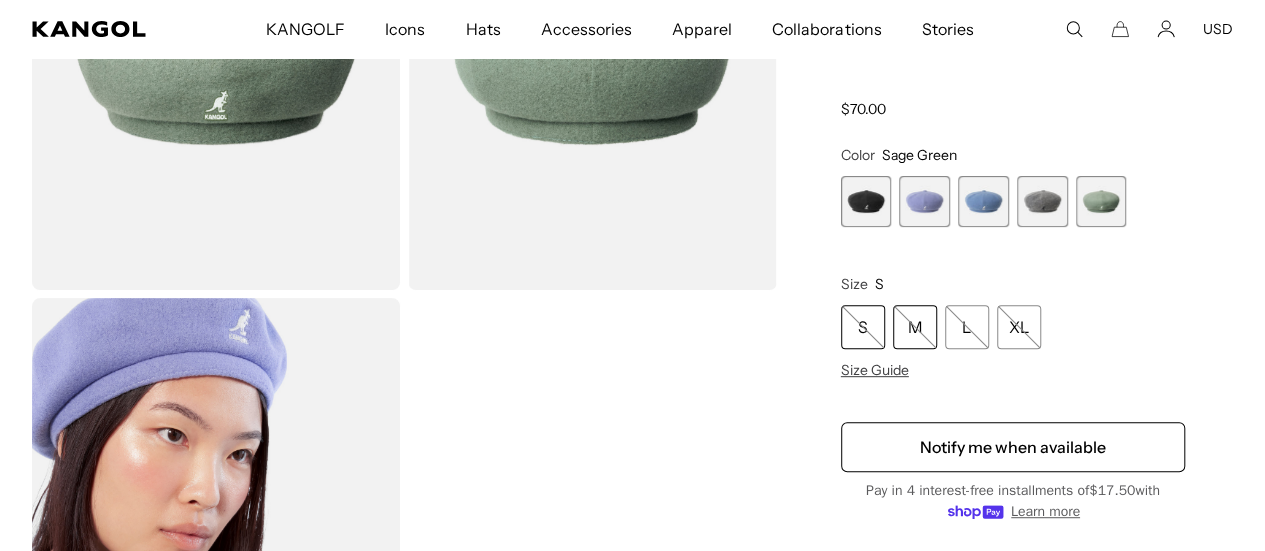 scroll, scrollTop: 0, scrollLeft: 412, axis: horizontal 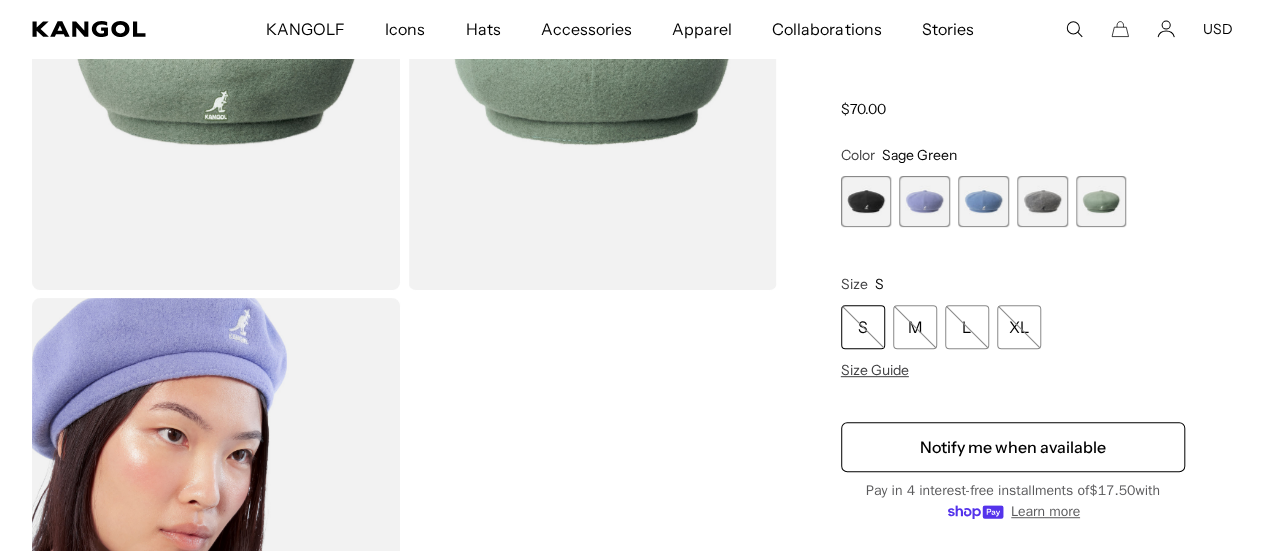 click at bounding box center [866, 201] 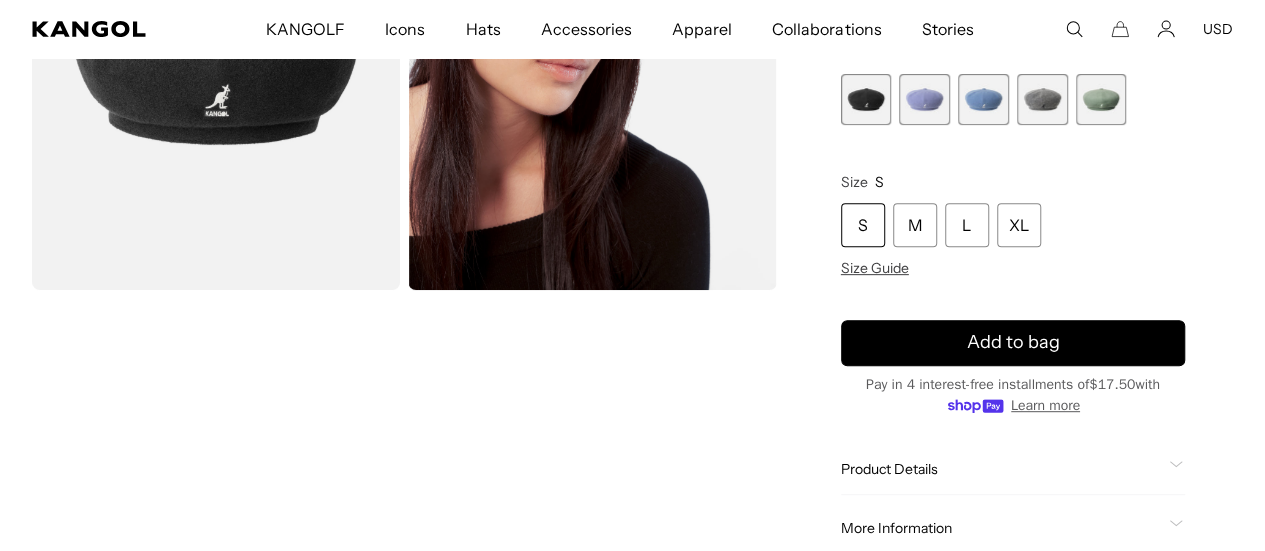 scroll, scrollTop: 0, scrollLeft: 0, axis: both 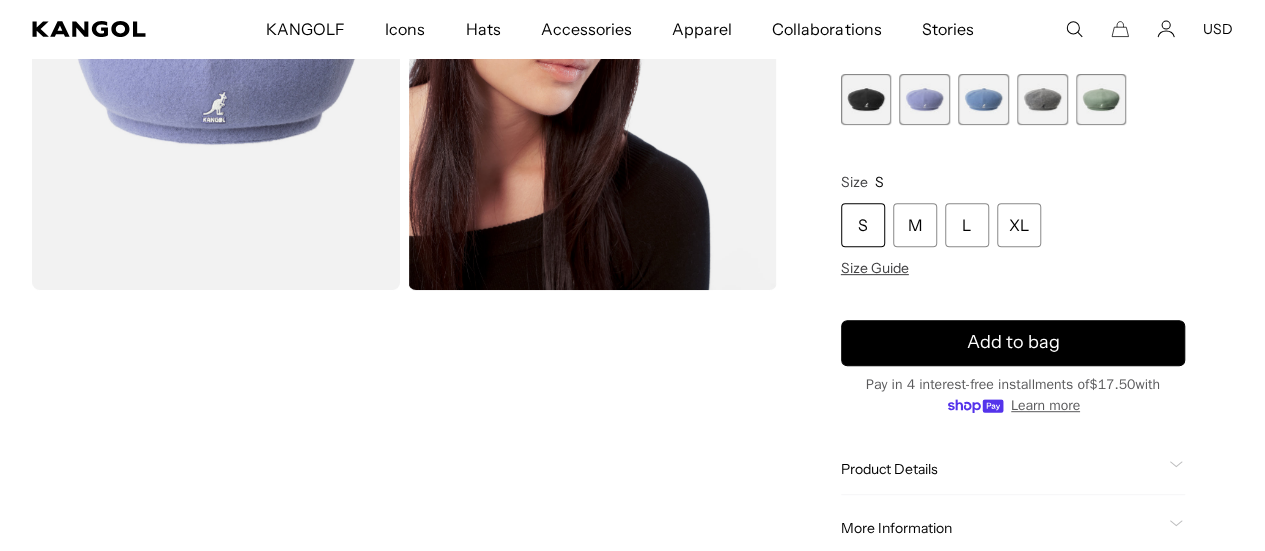 click at bounding box center (983, 99) 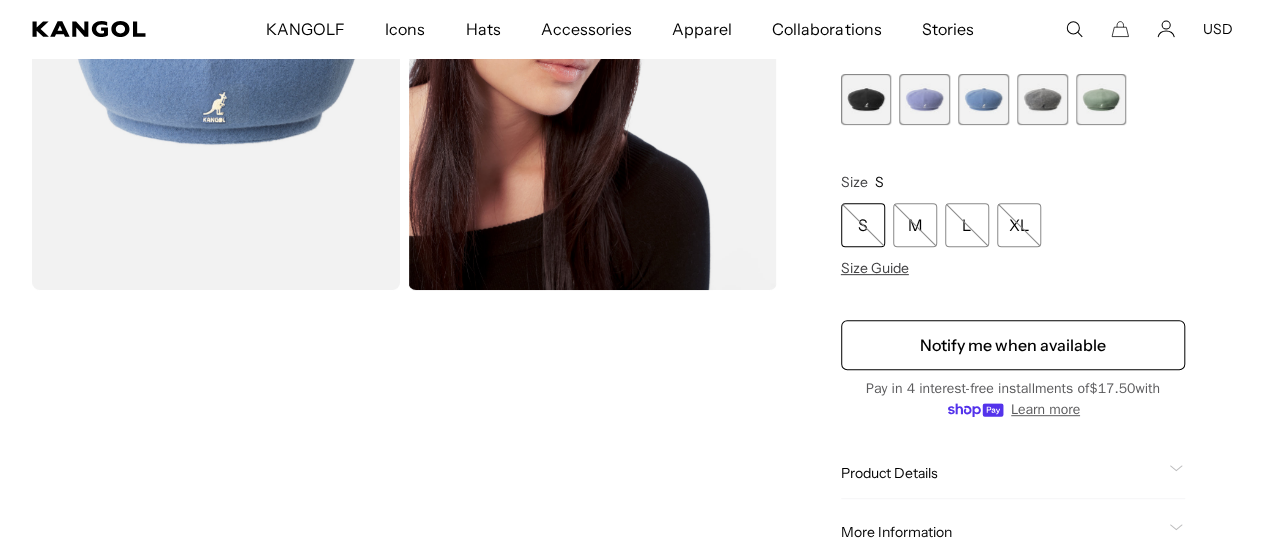 scroll, scrollTop: 0, scrollLeft: 0, axis: both 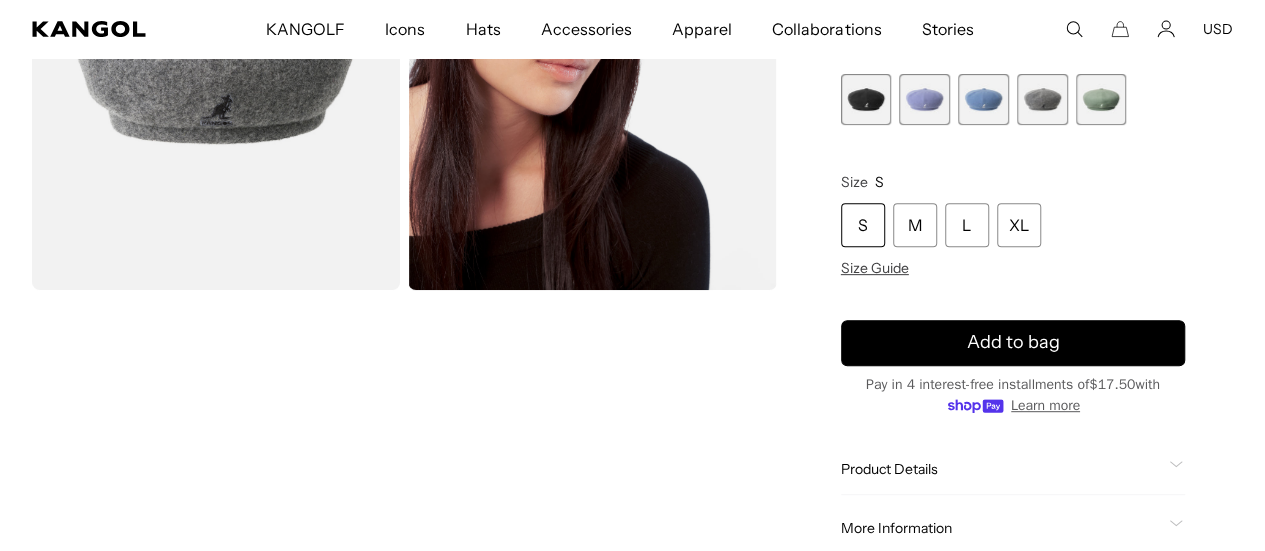 click at bounding box center [1101, 99] 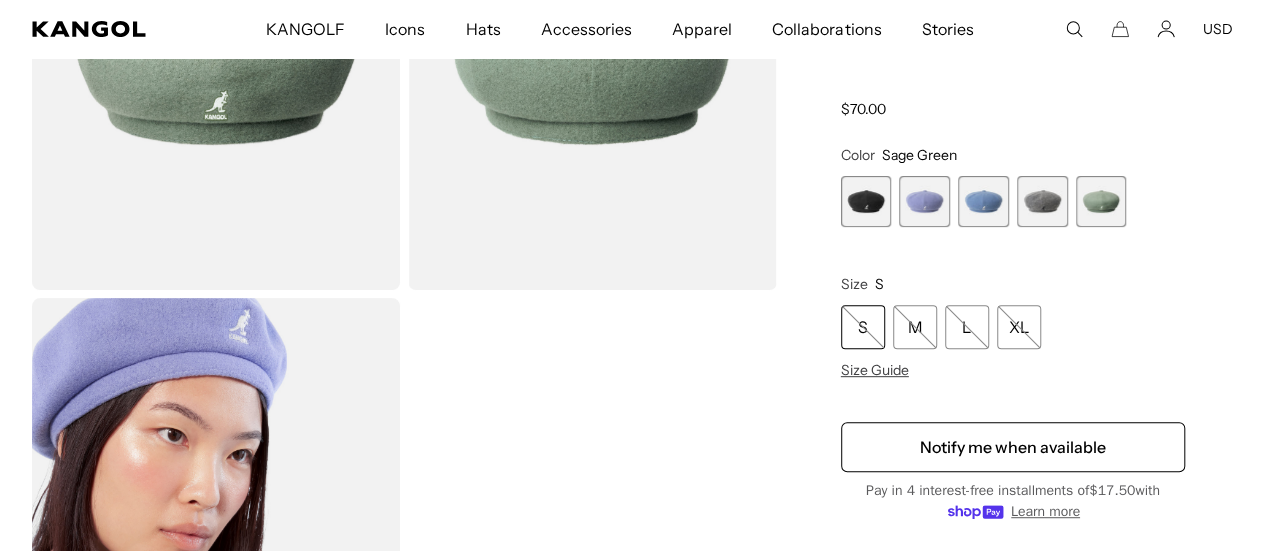 scroll, scrollTop: 0, scrollLeft: 412, axis: horizontal 